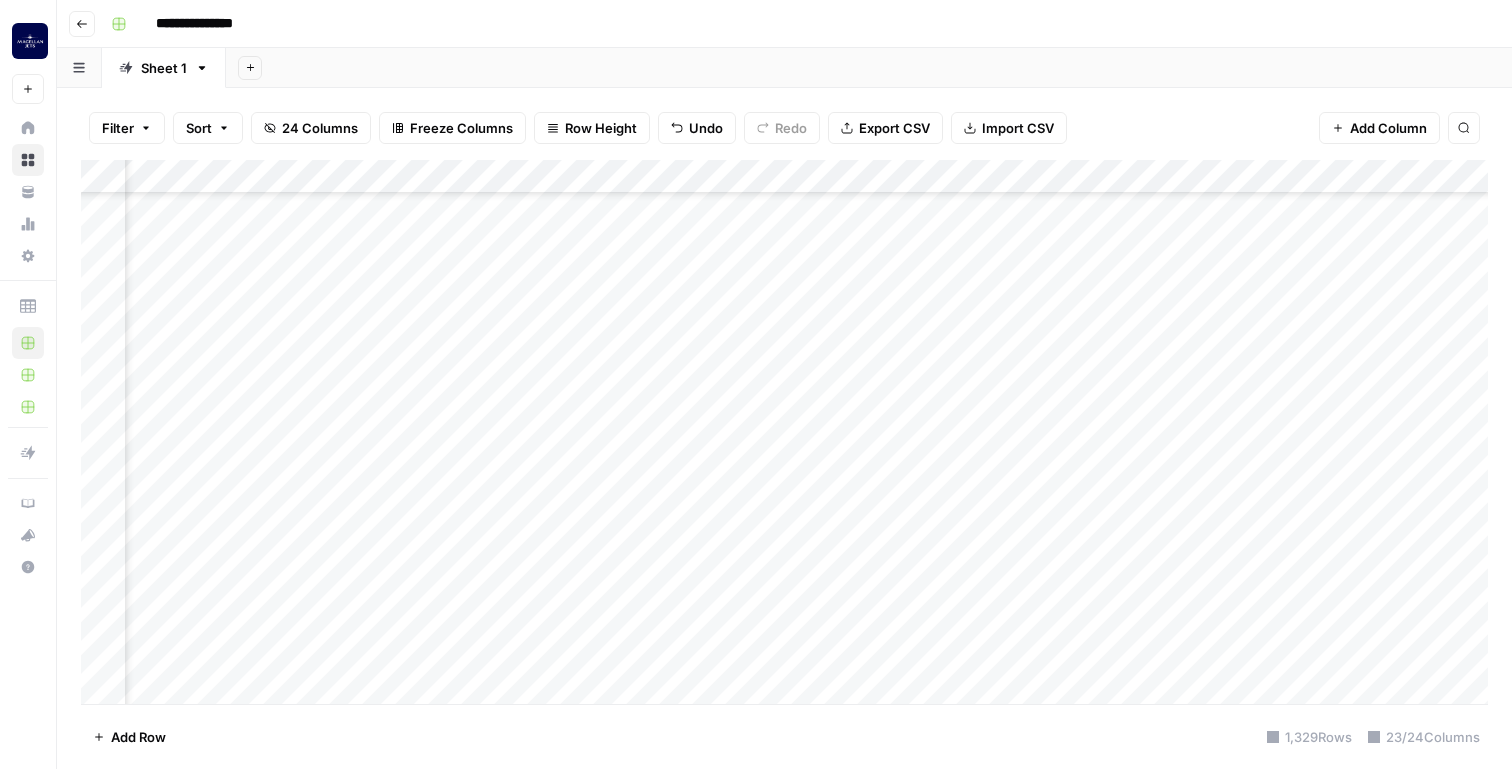 scroll, scrollTop: 0, scrollLeft: 0, axis: both 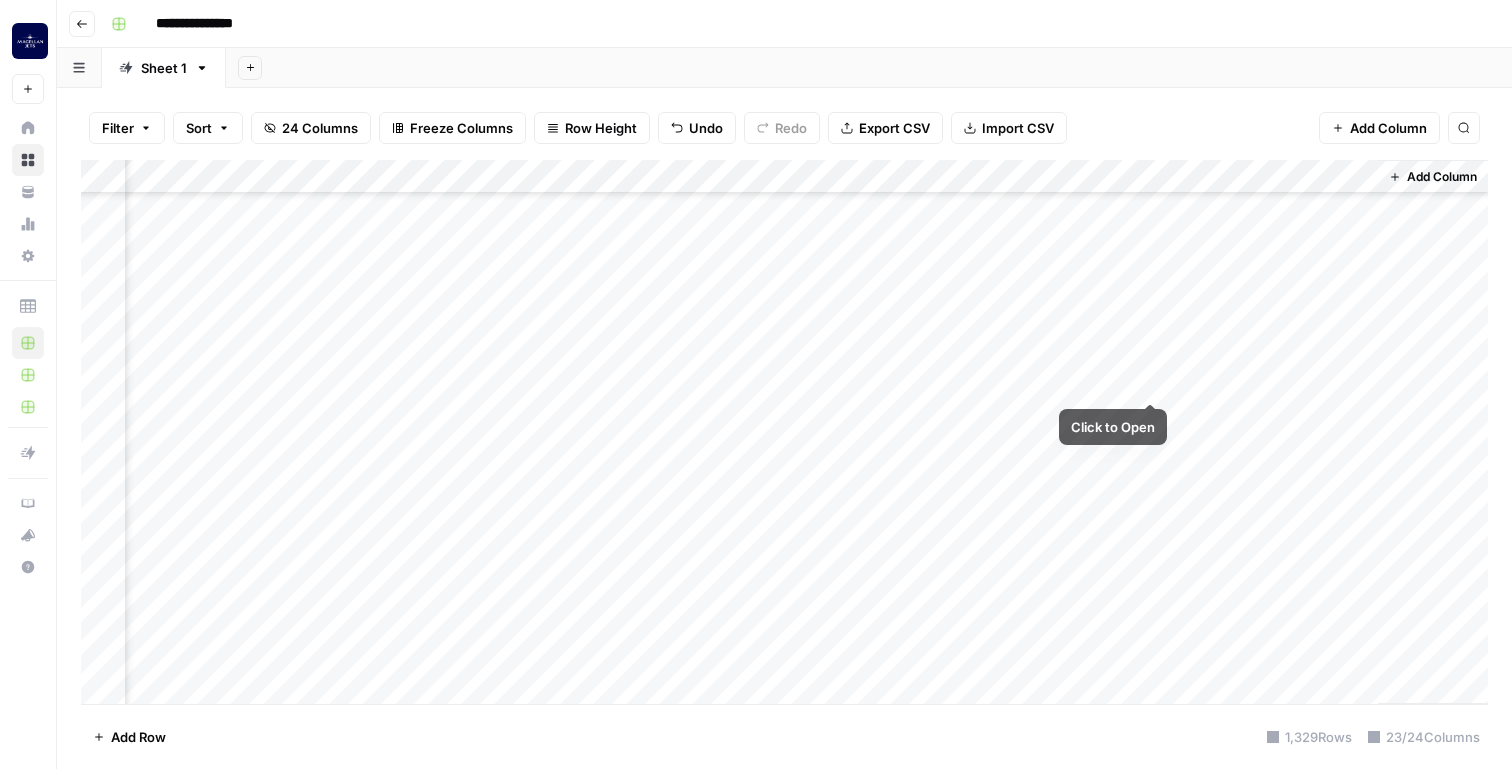 click on "Add Column" at bounding box center (784, 432) 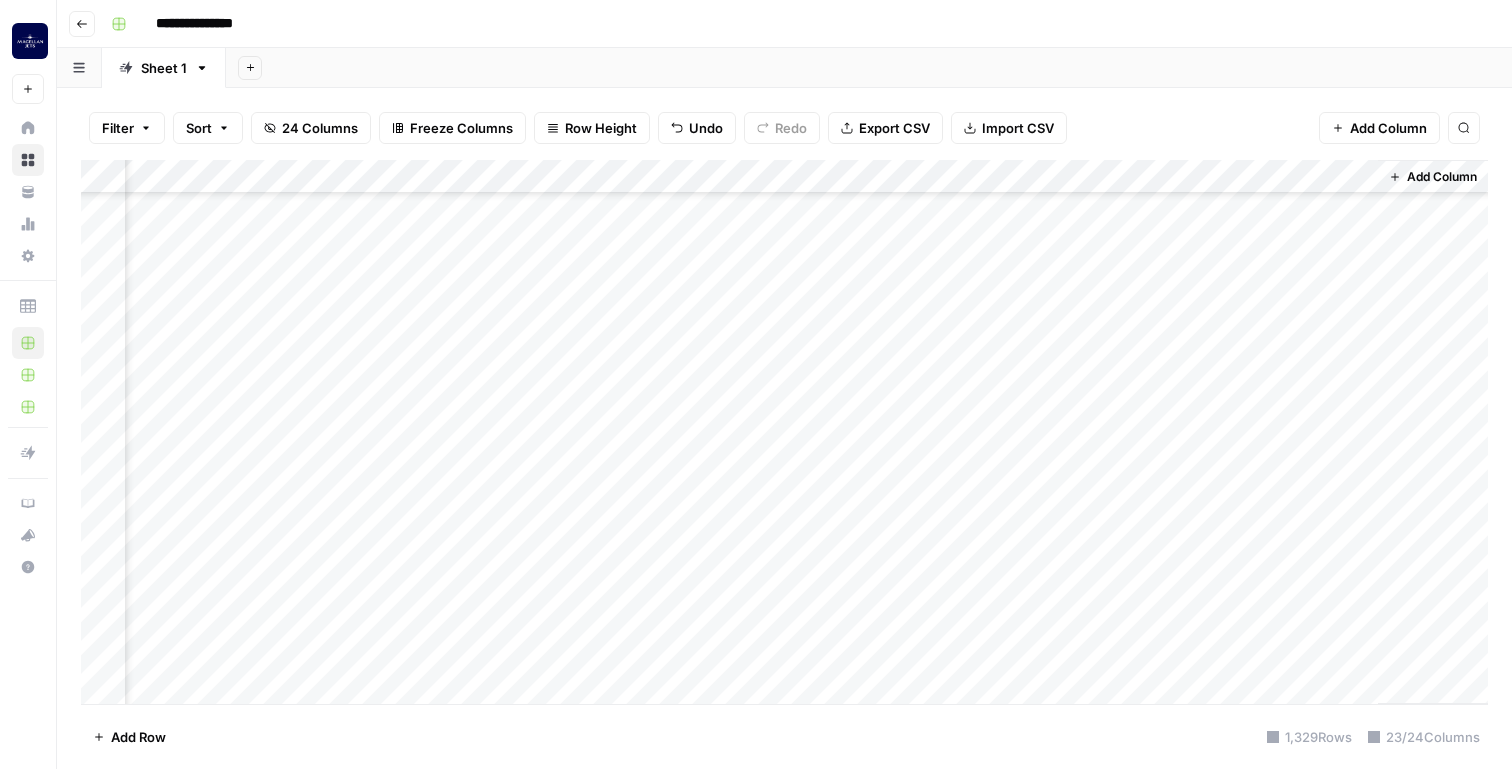 click on "Add Column" at bounding box center (784, 432) 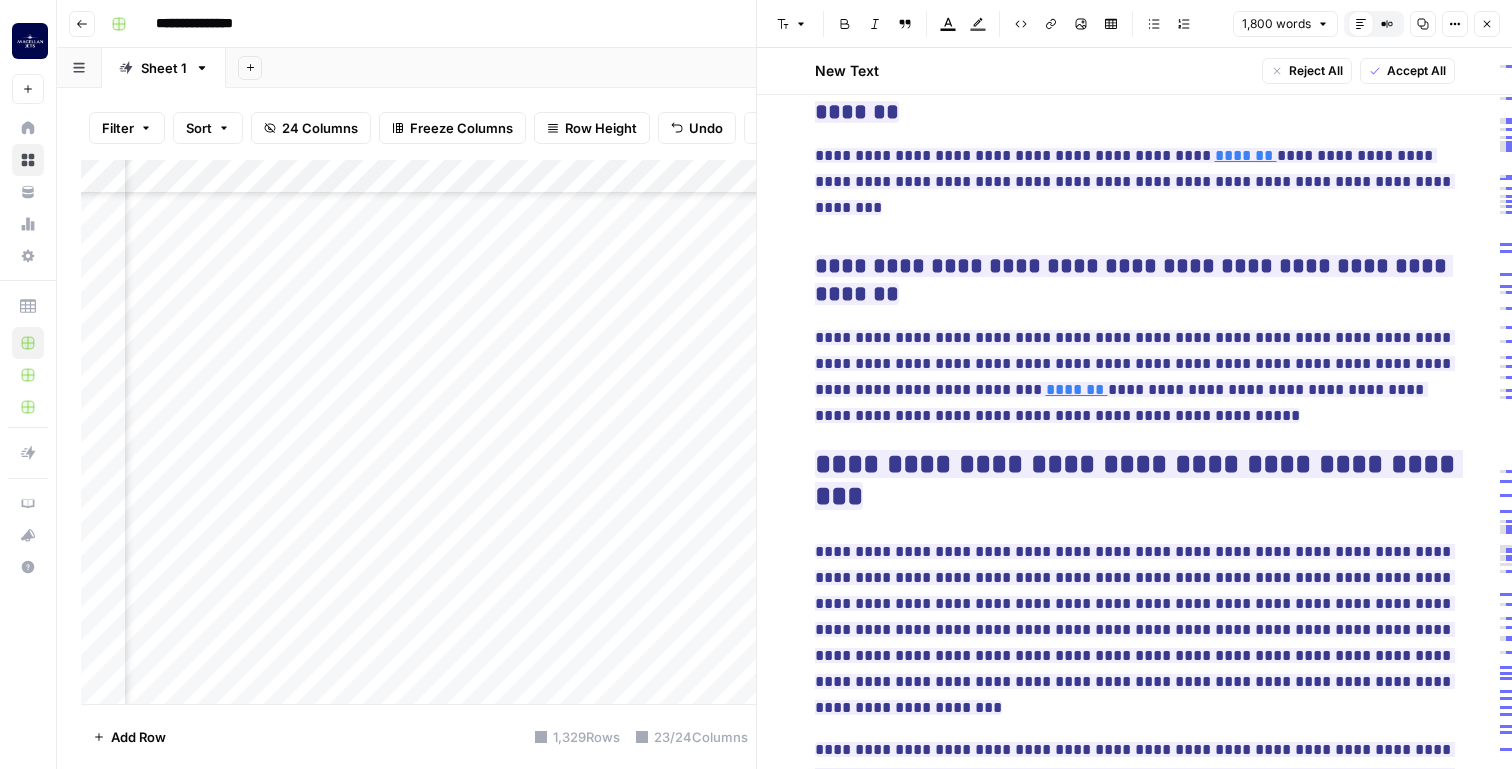 scroll, scrollTop: 6530, scrollLeft: 0, axis: vertical 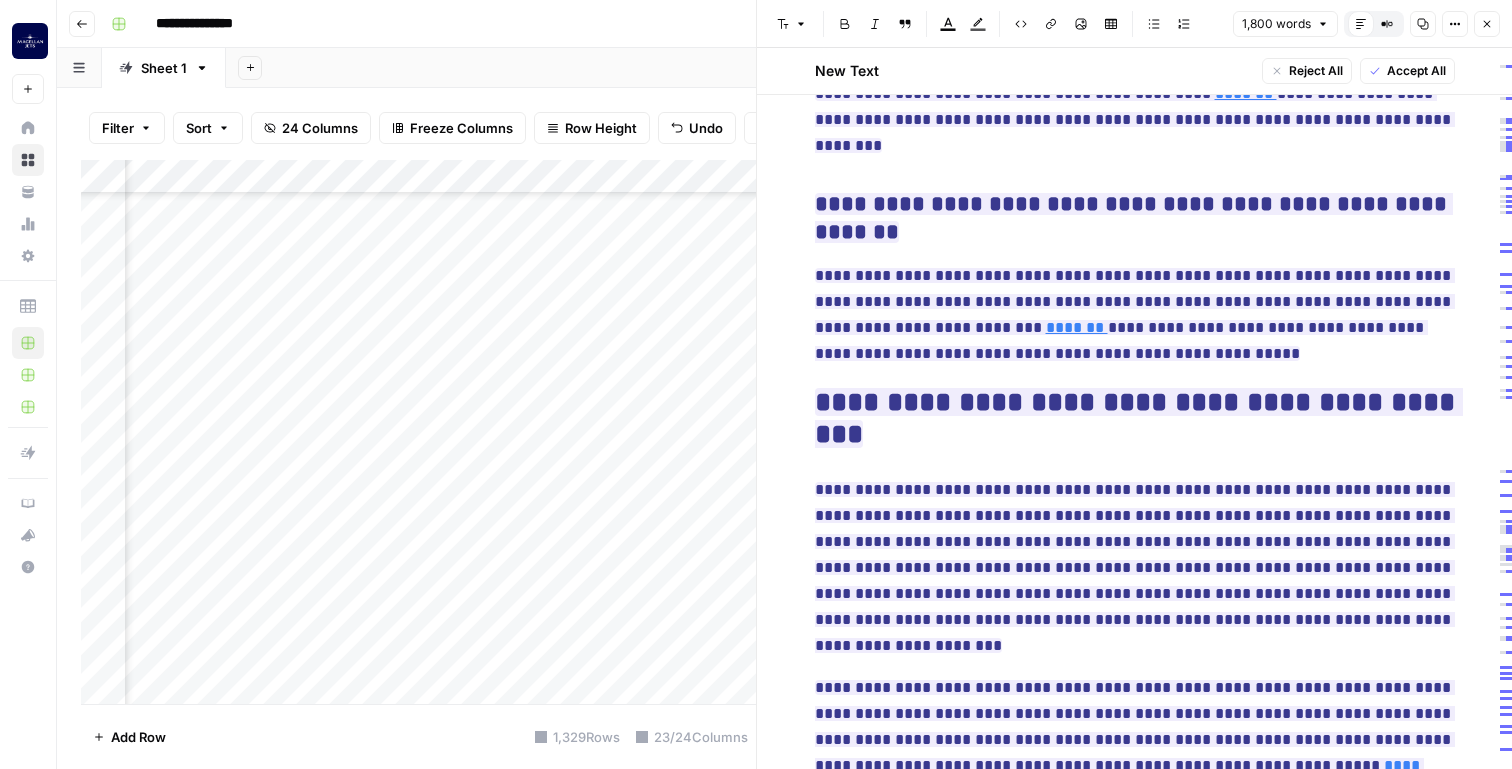 click on "Close" at bounding box center [1492, 24] 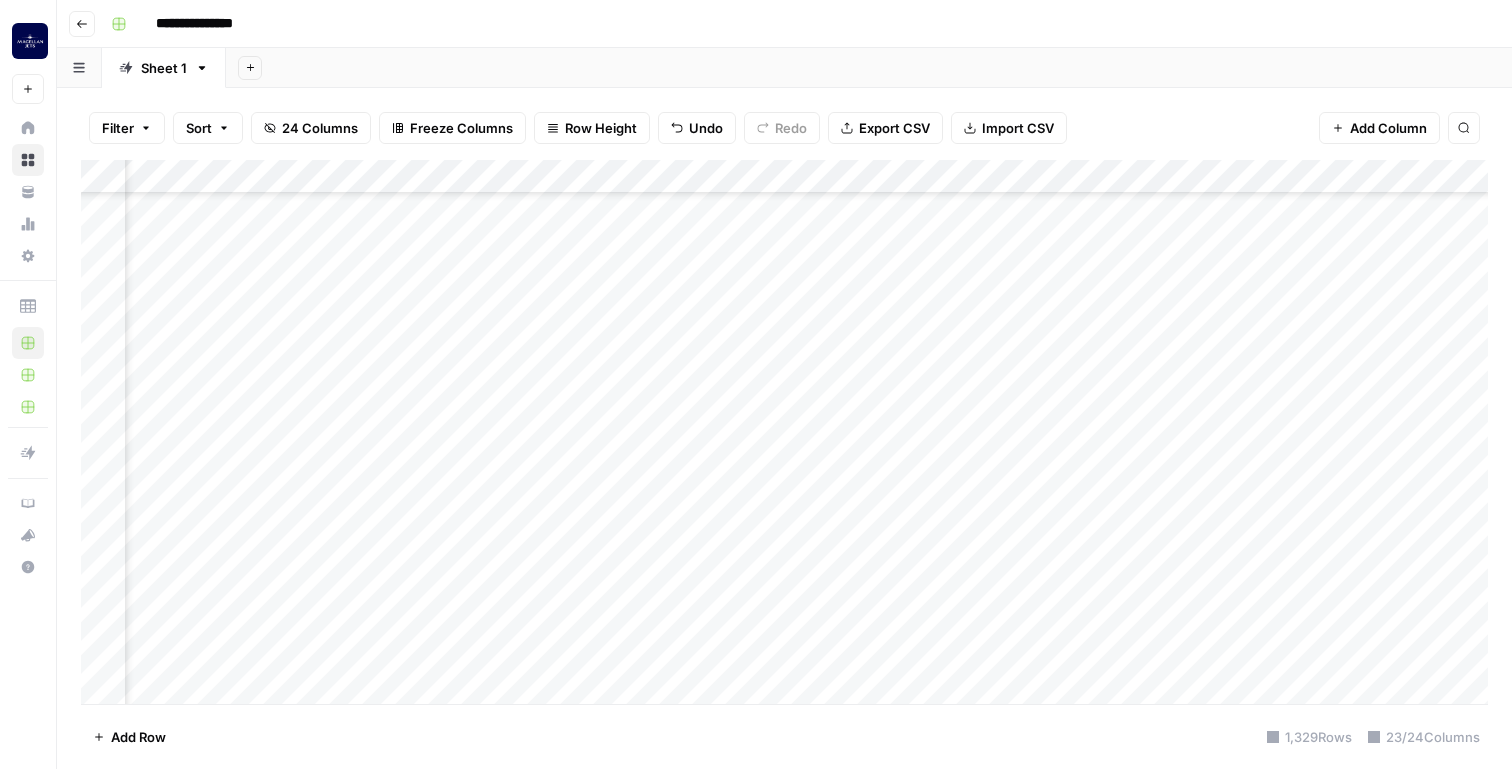 scroll, scrollTop: 7477, scrollLeft: 0, axis: vertical 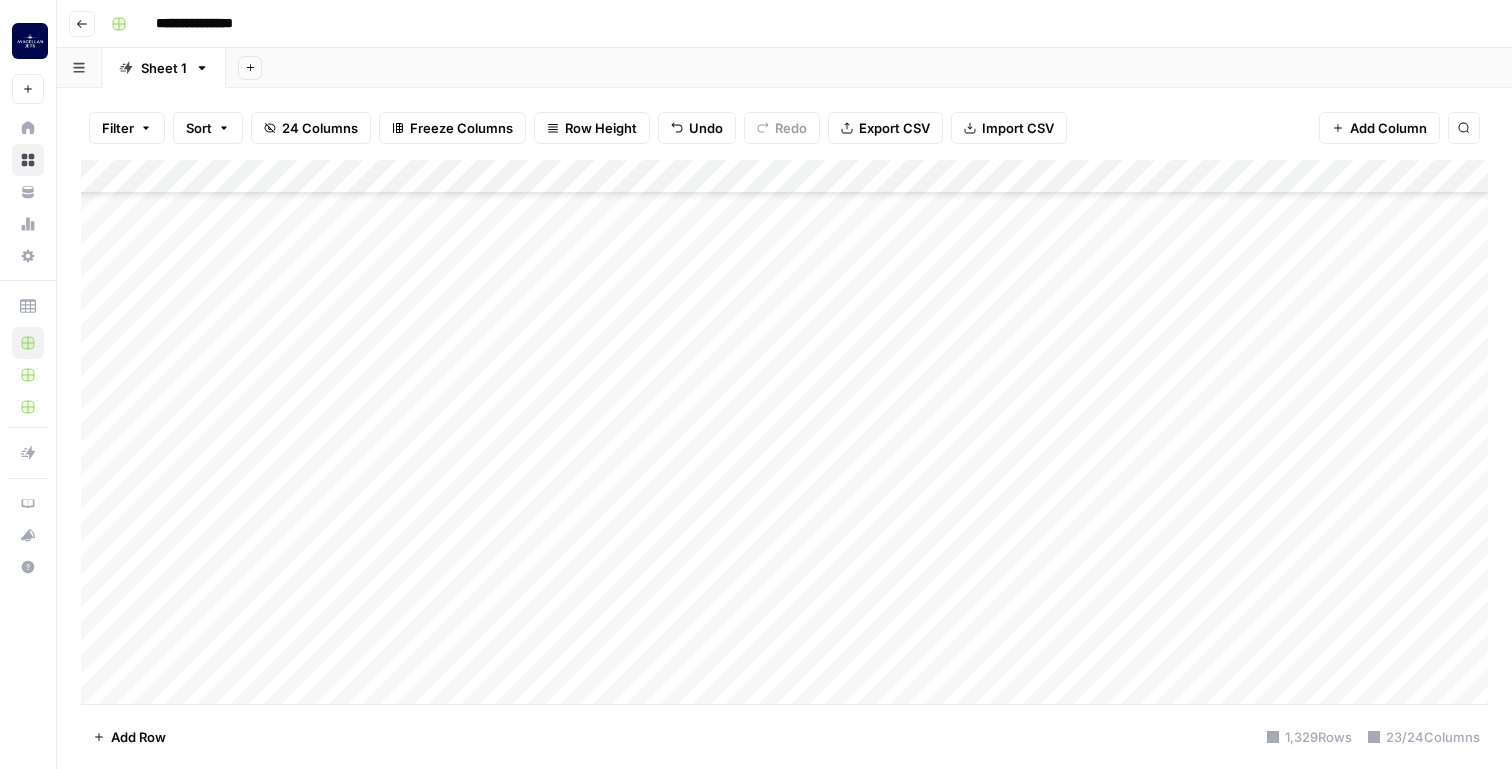 click on "Add Column" at bounding box center (784, 432) 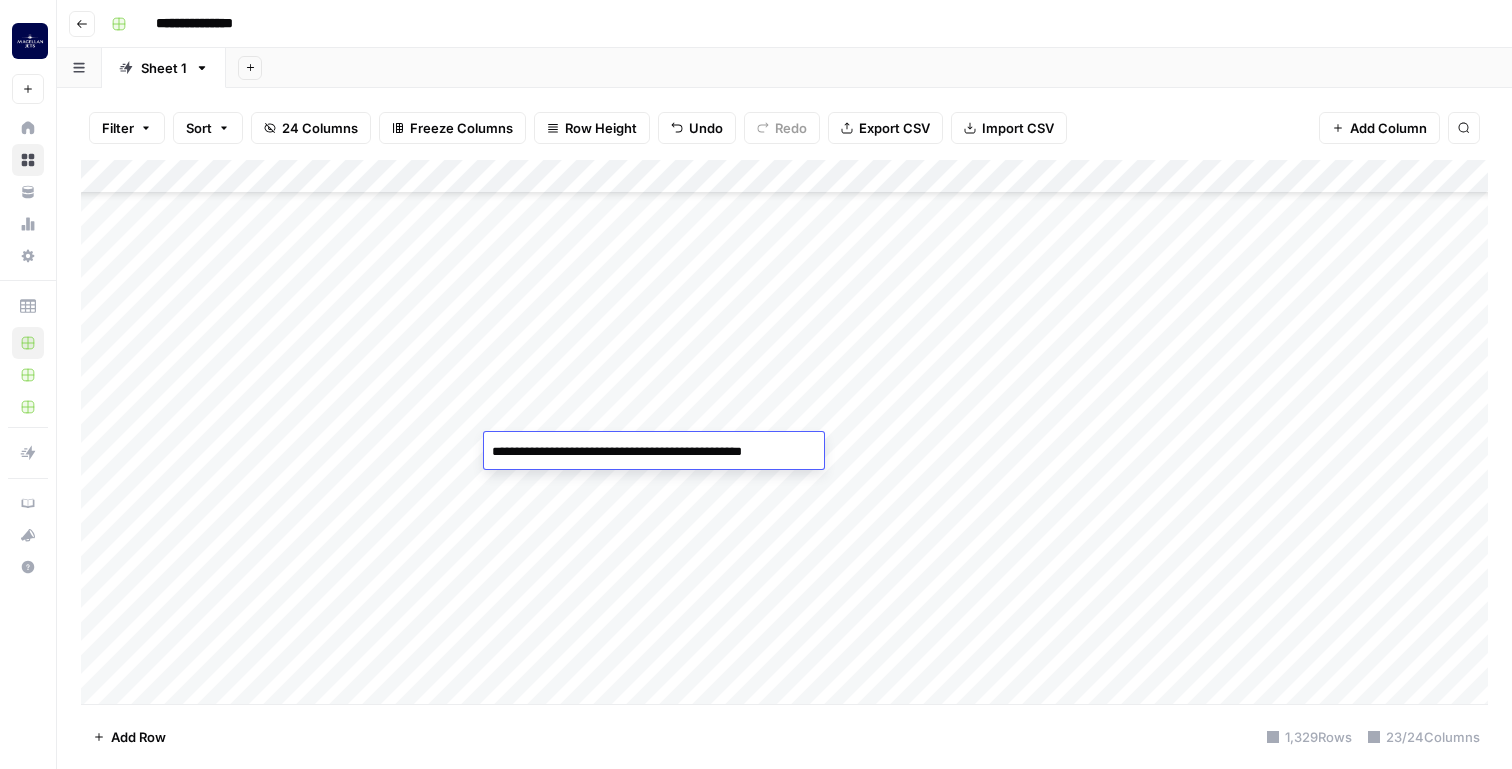 click on "**********" at bounding box center [652, 452] 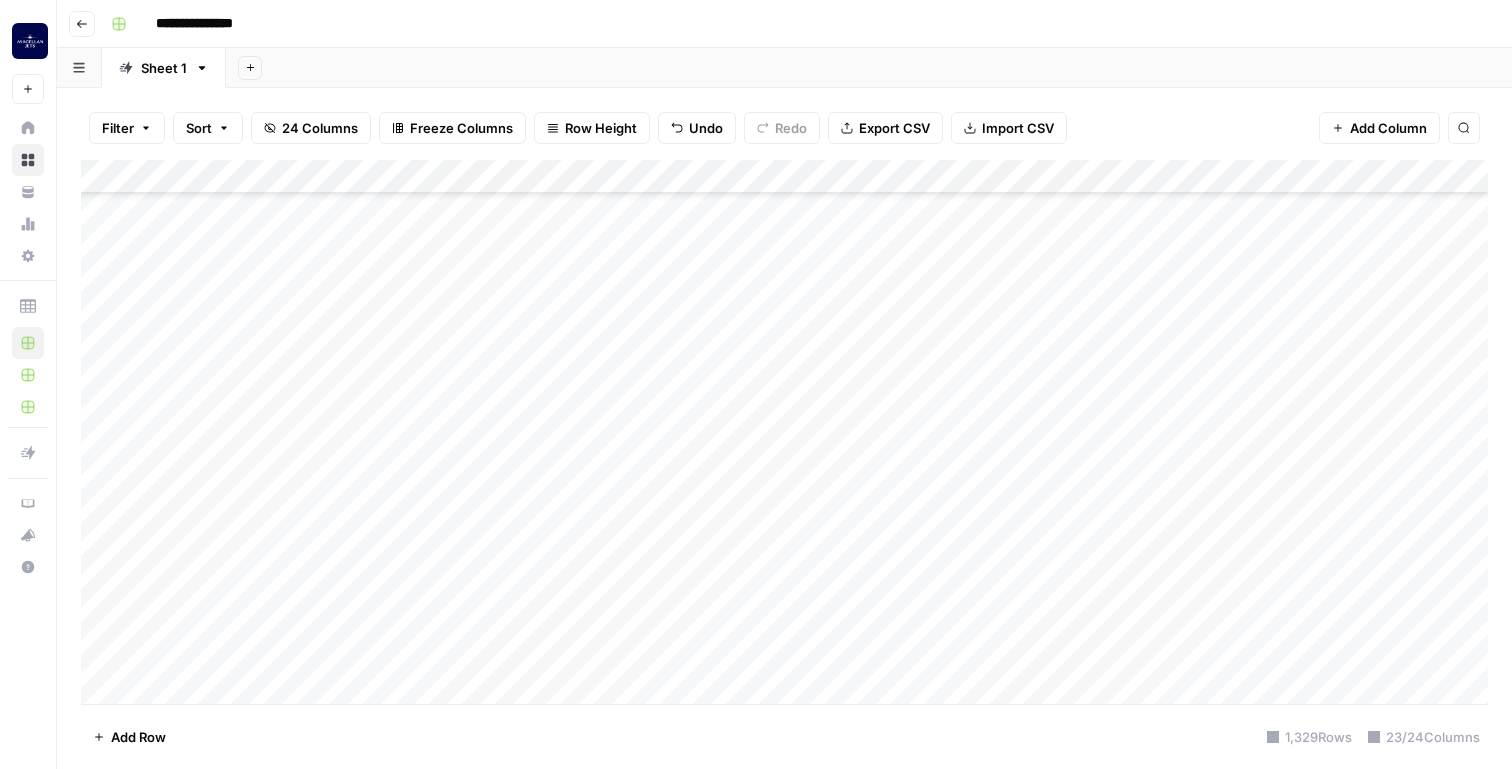 click on "Add Column" at bounding box center [784, 432] 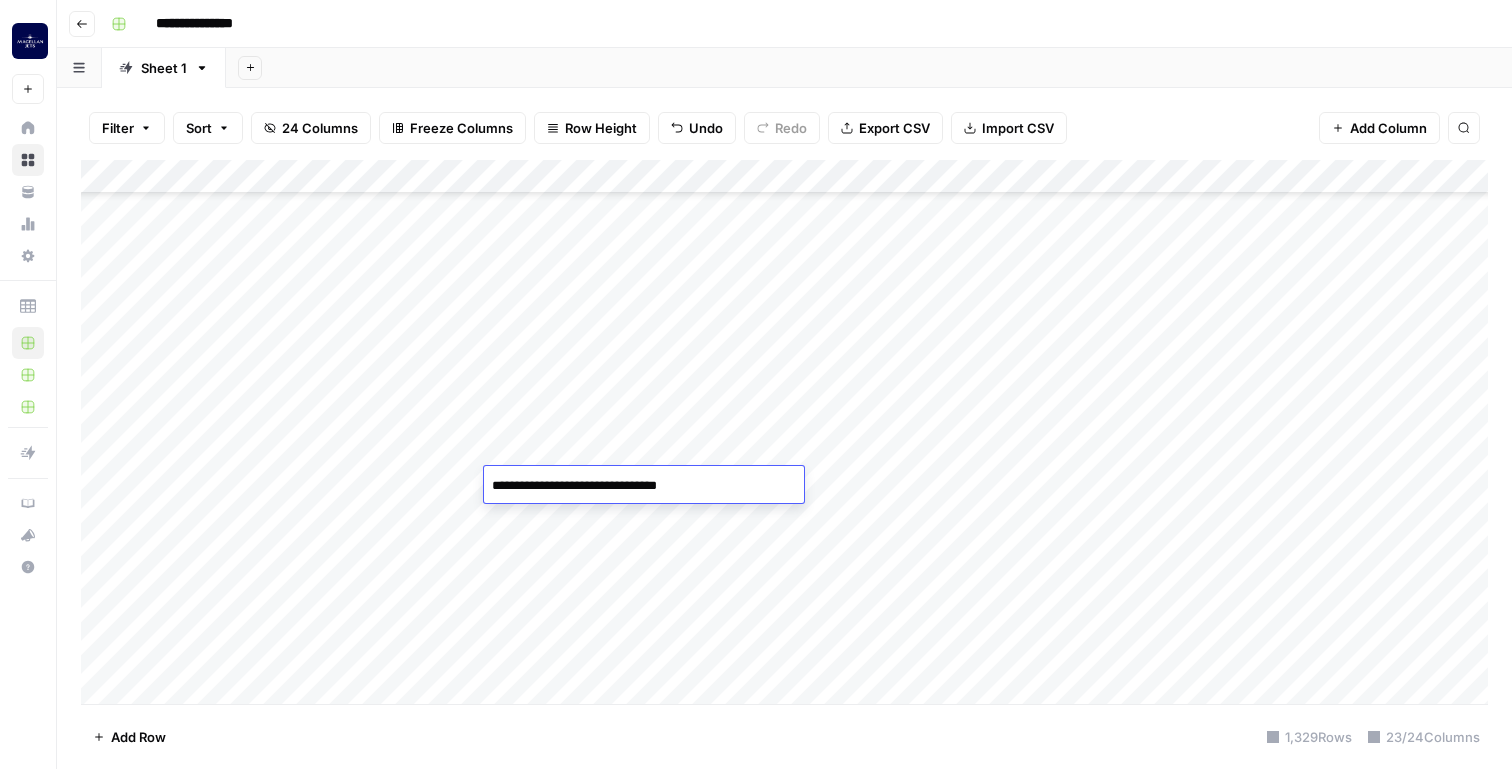click on "Add Column" at bounding box center [784, 432] 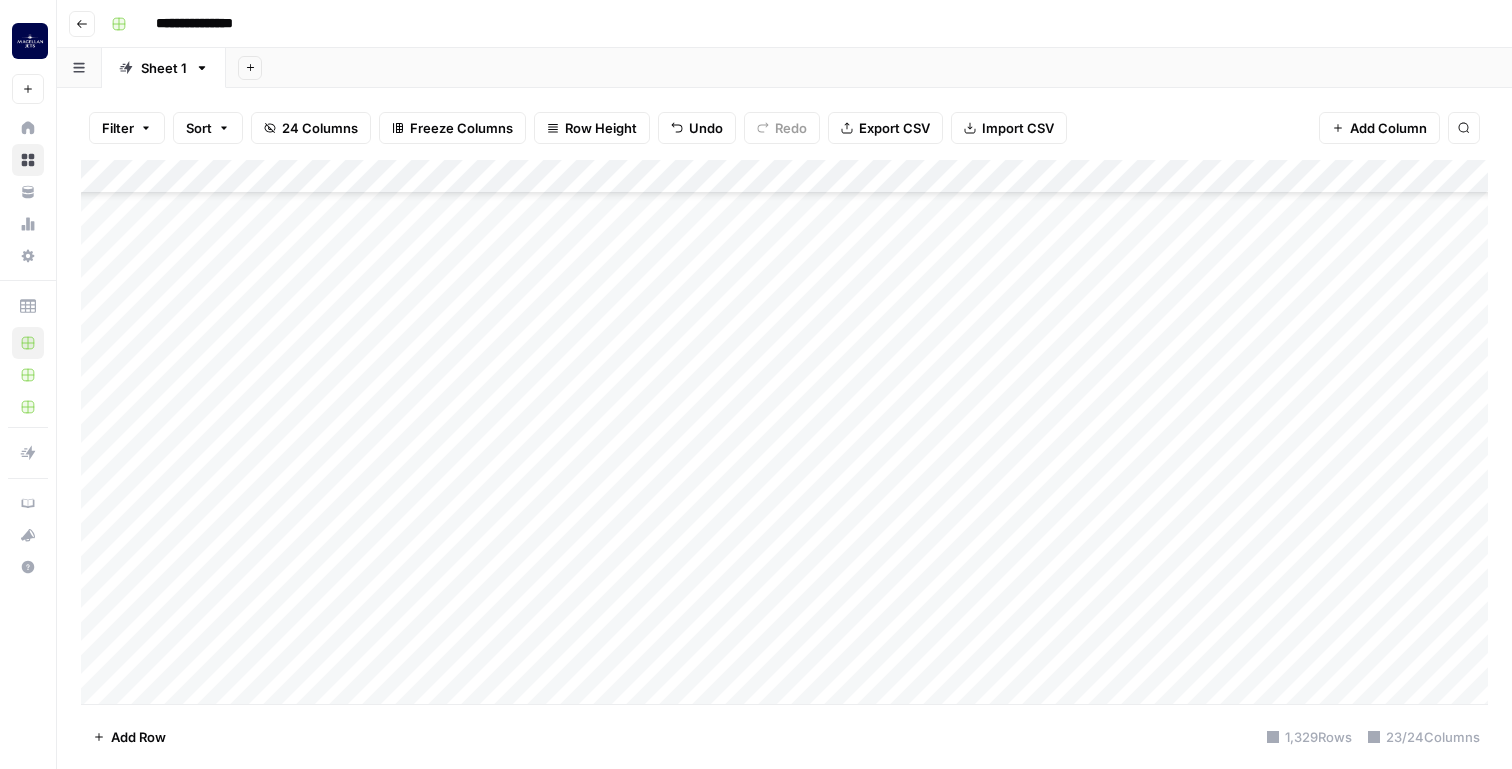 click on "Add Column" at bounding box center [784, 432] 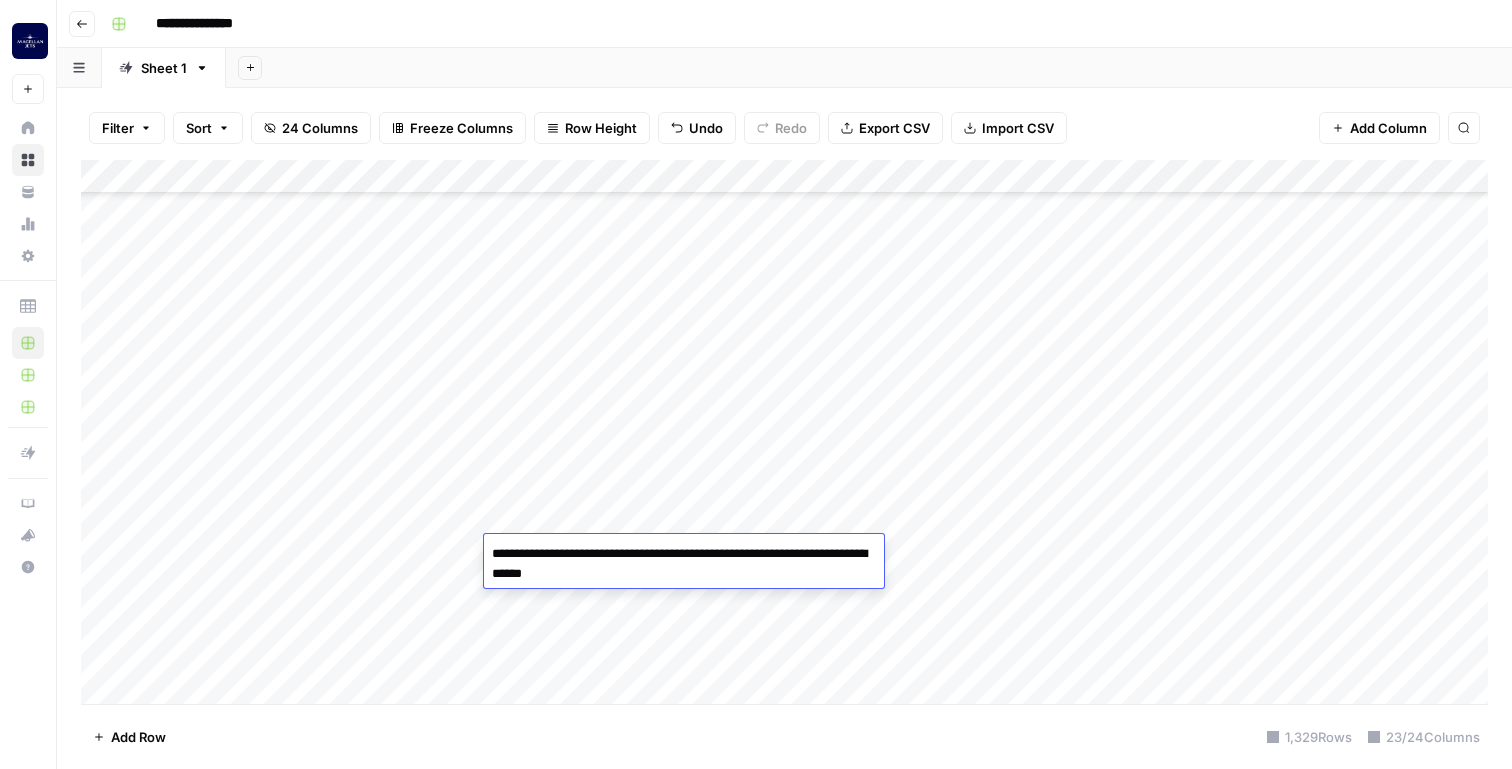 click on "Add Column" at bounding box center (784, 432) 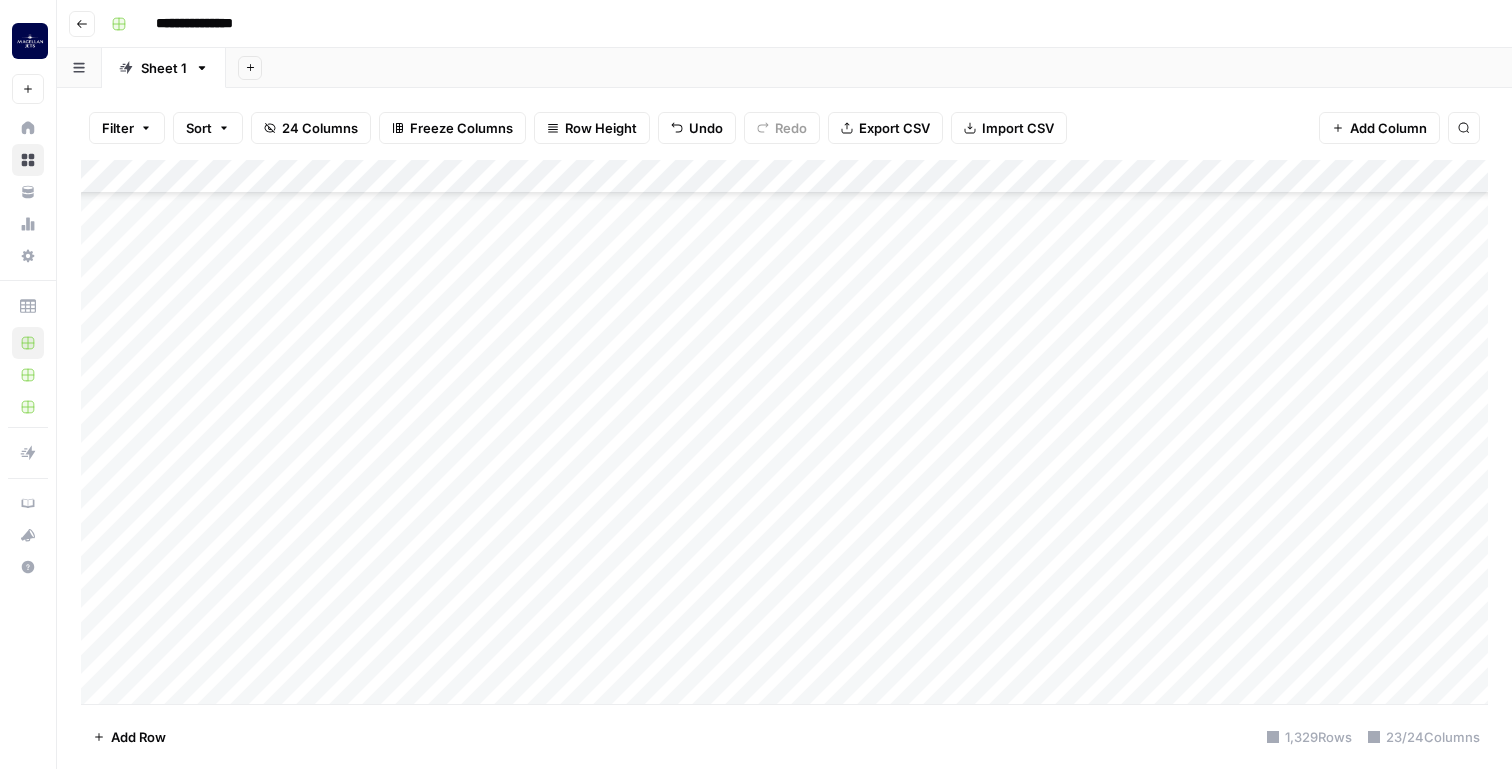 click on "Add Column" at bounding box center [784, 432] 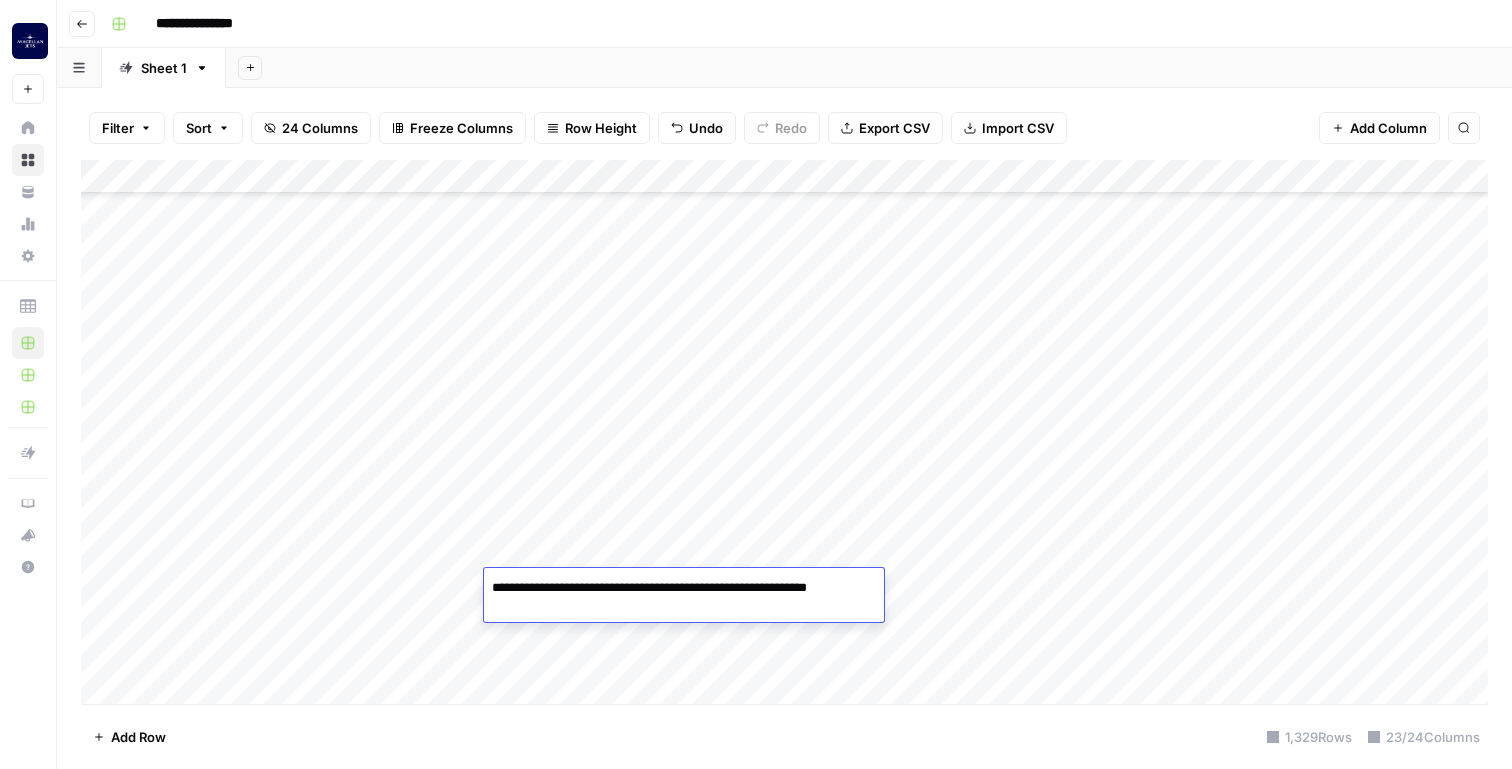 click on "Add Column" at bounding box center [784, 432] 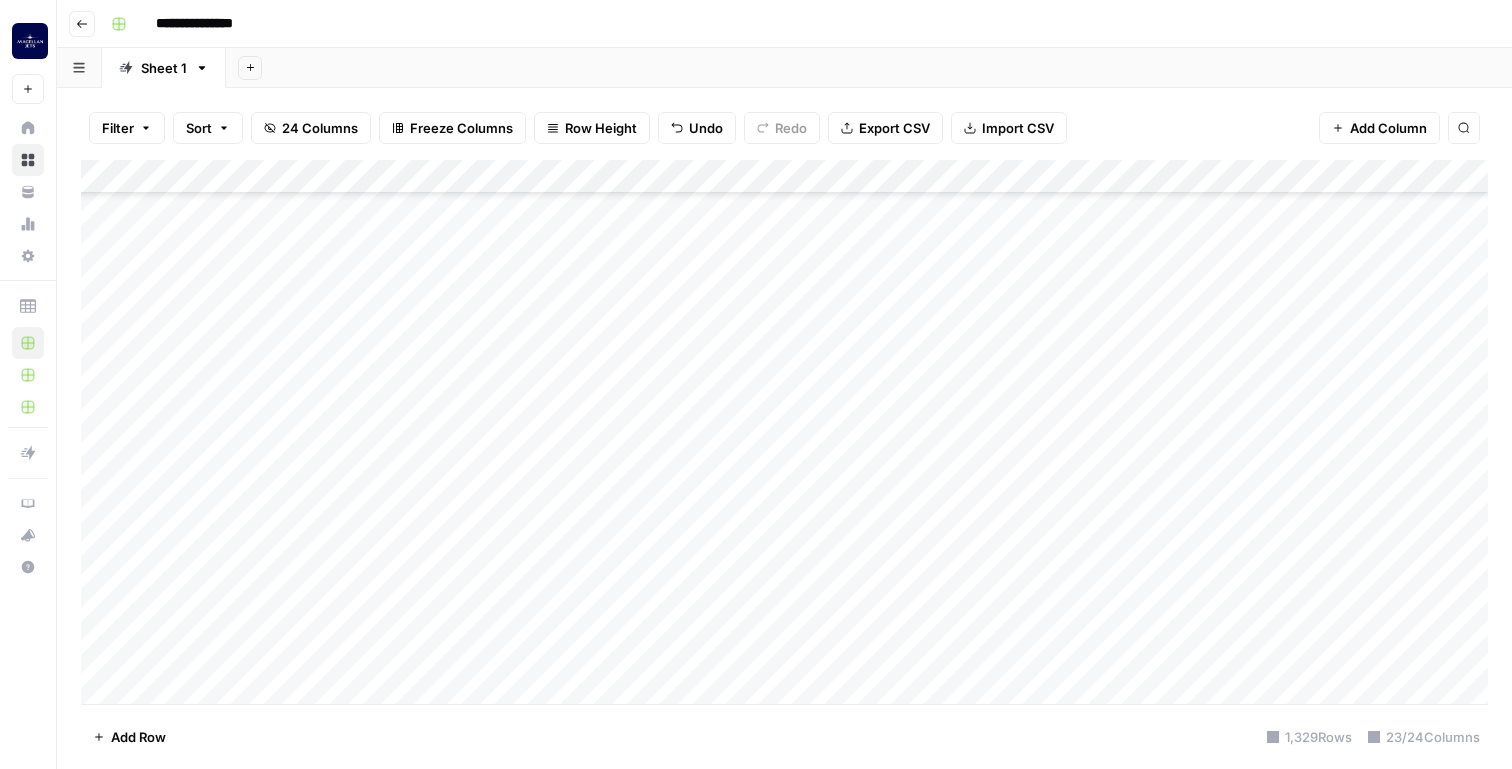 click on "Add Column" at bounding box center (784, 432) 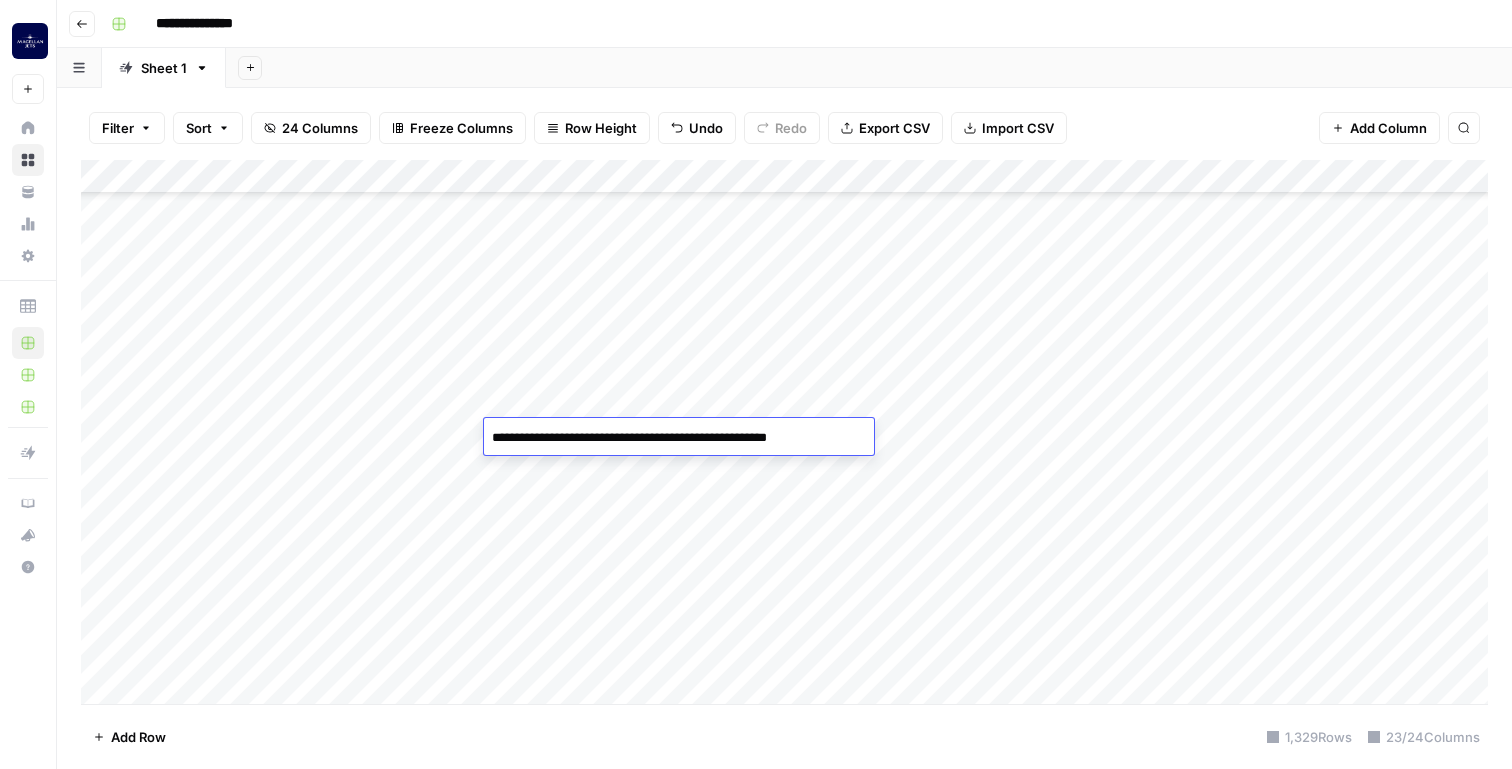 click on "Add Column" at bounding box center (784, 432) 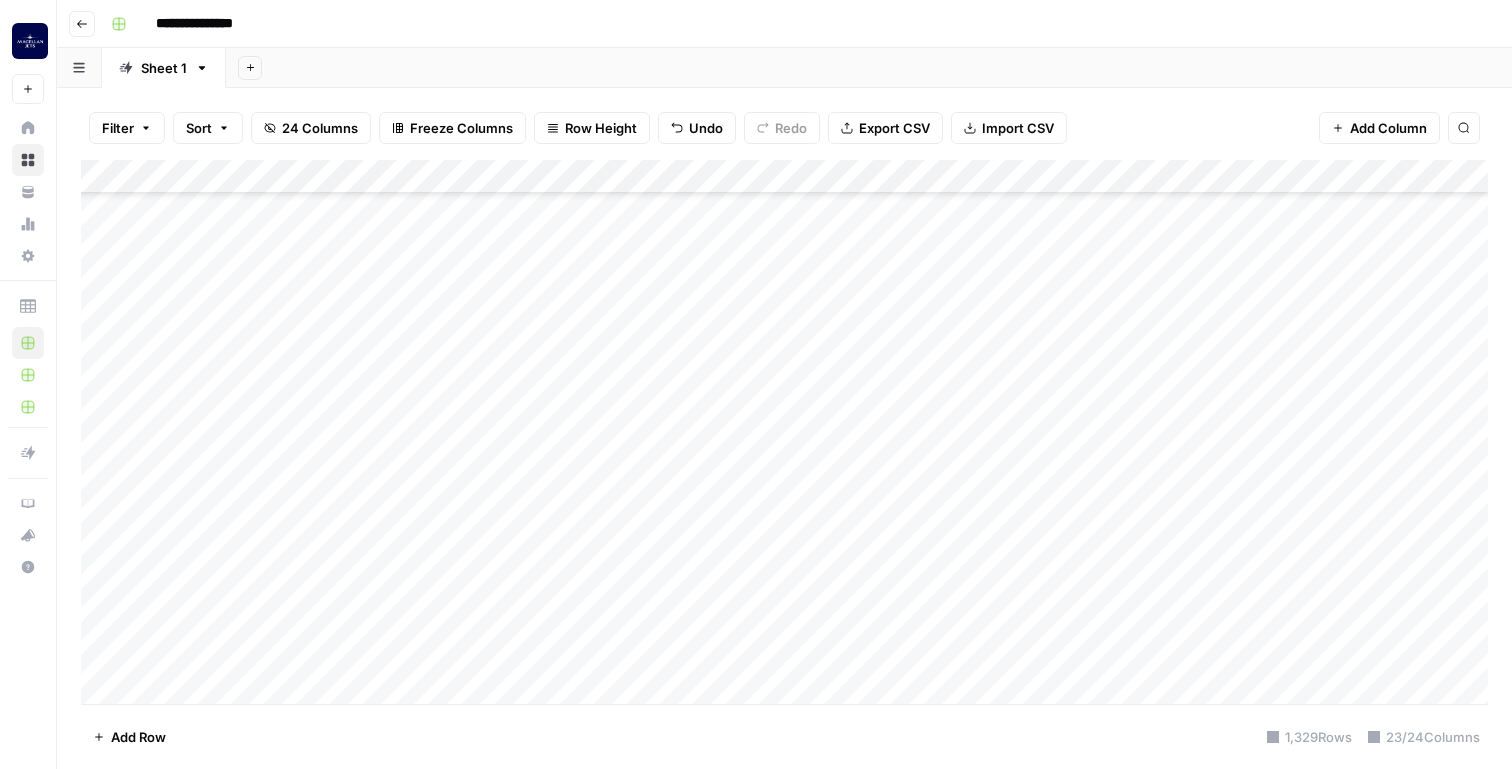 click on "Add Column" at bounding box center [784, 432] 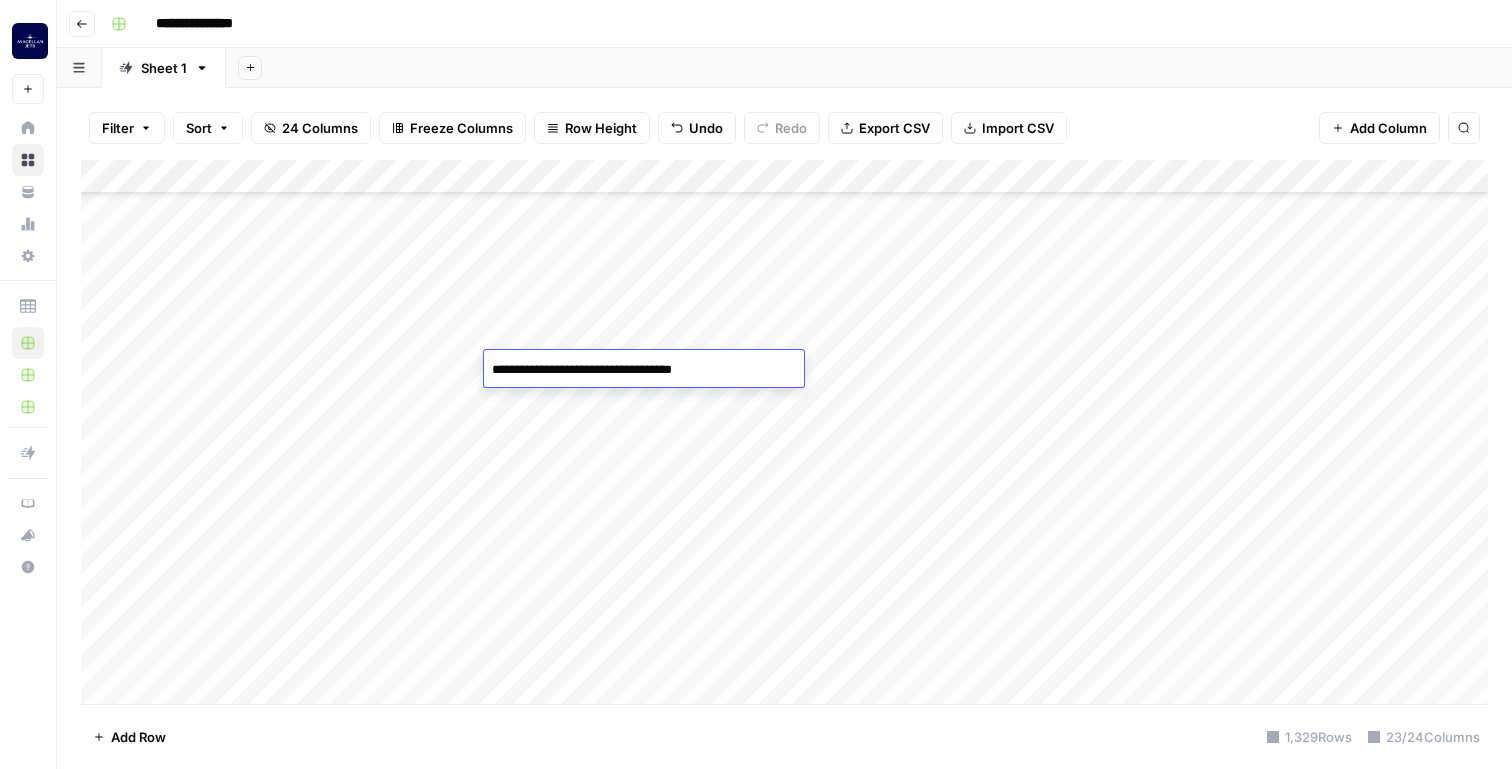 click on "Add Column" at bounding box center [784, 432] 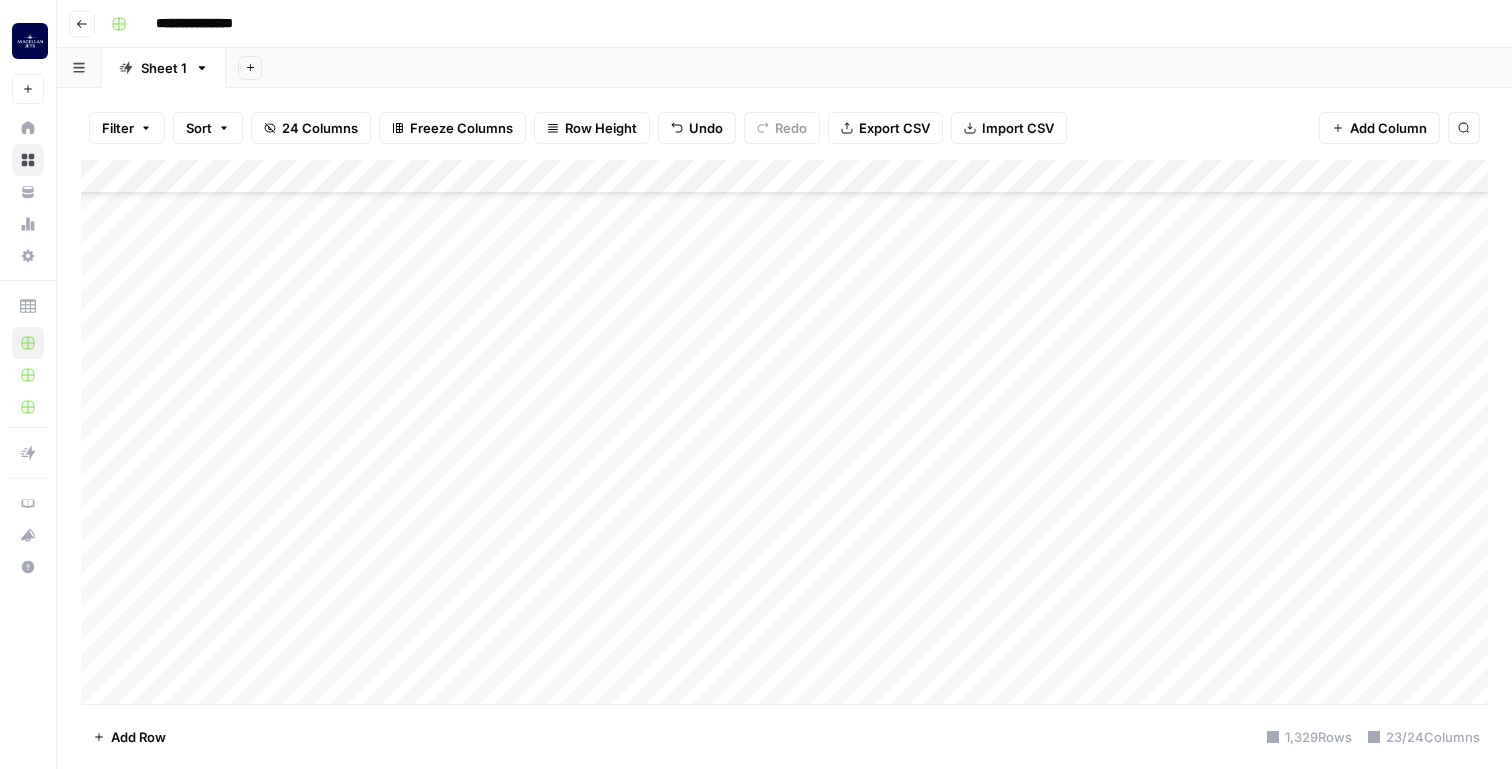 click on "Add Column" at bounding box center [784, 432] 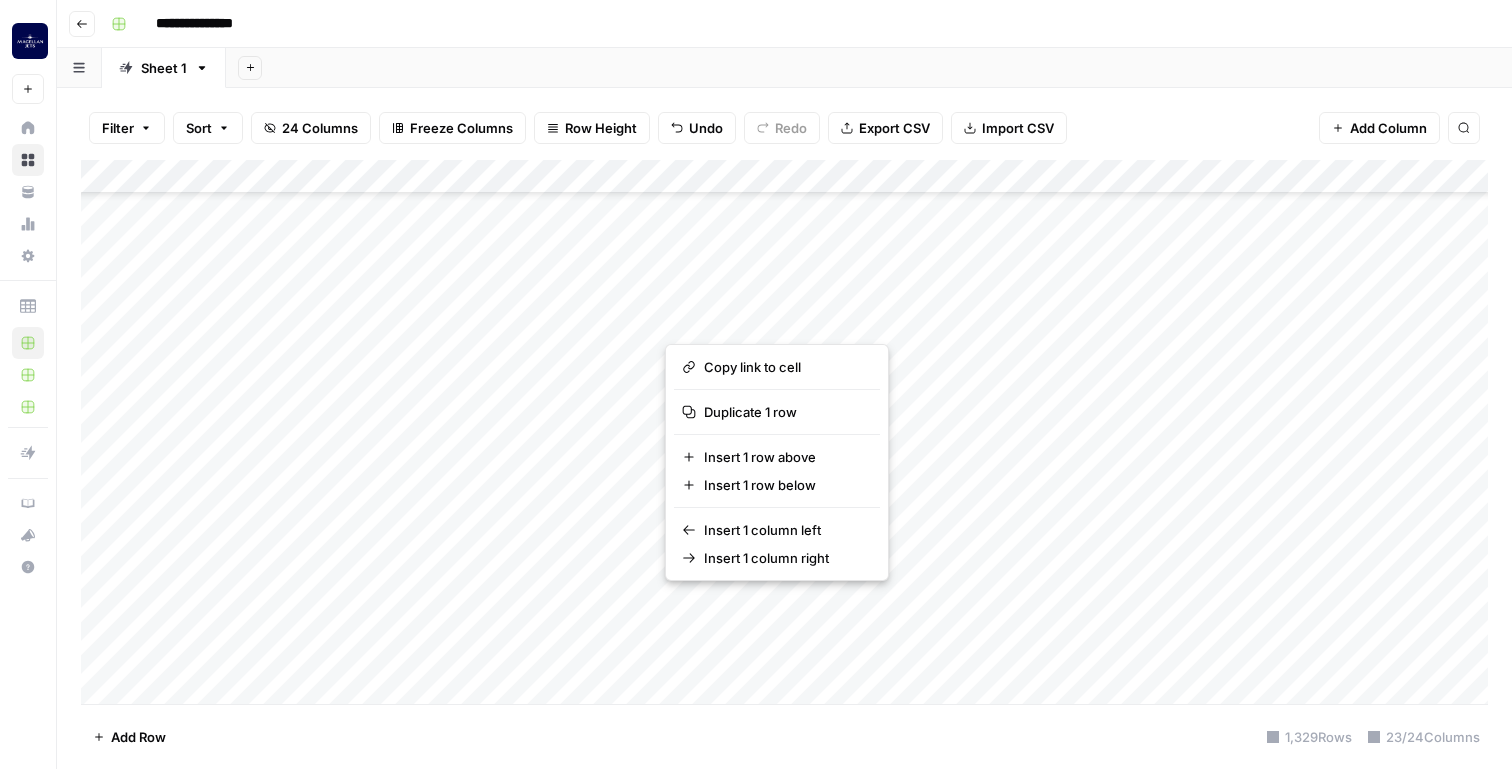 click at bounding box center (805, 606) 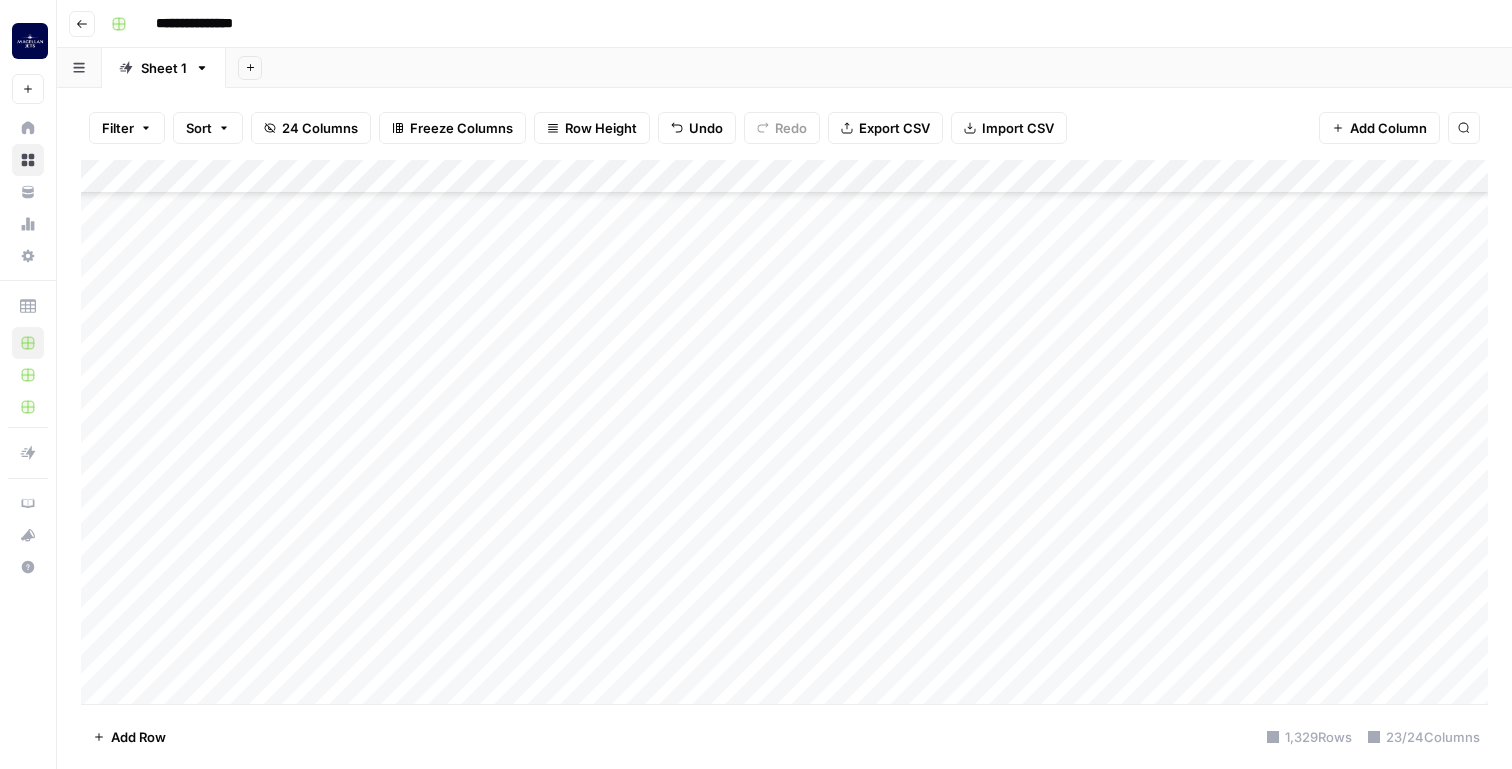 click on "Add Column" at bounding box center (784, 432) 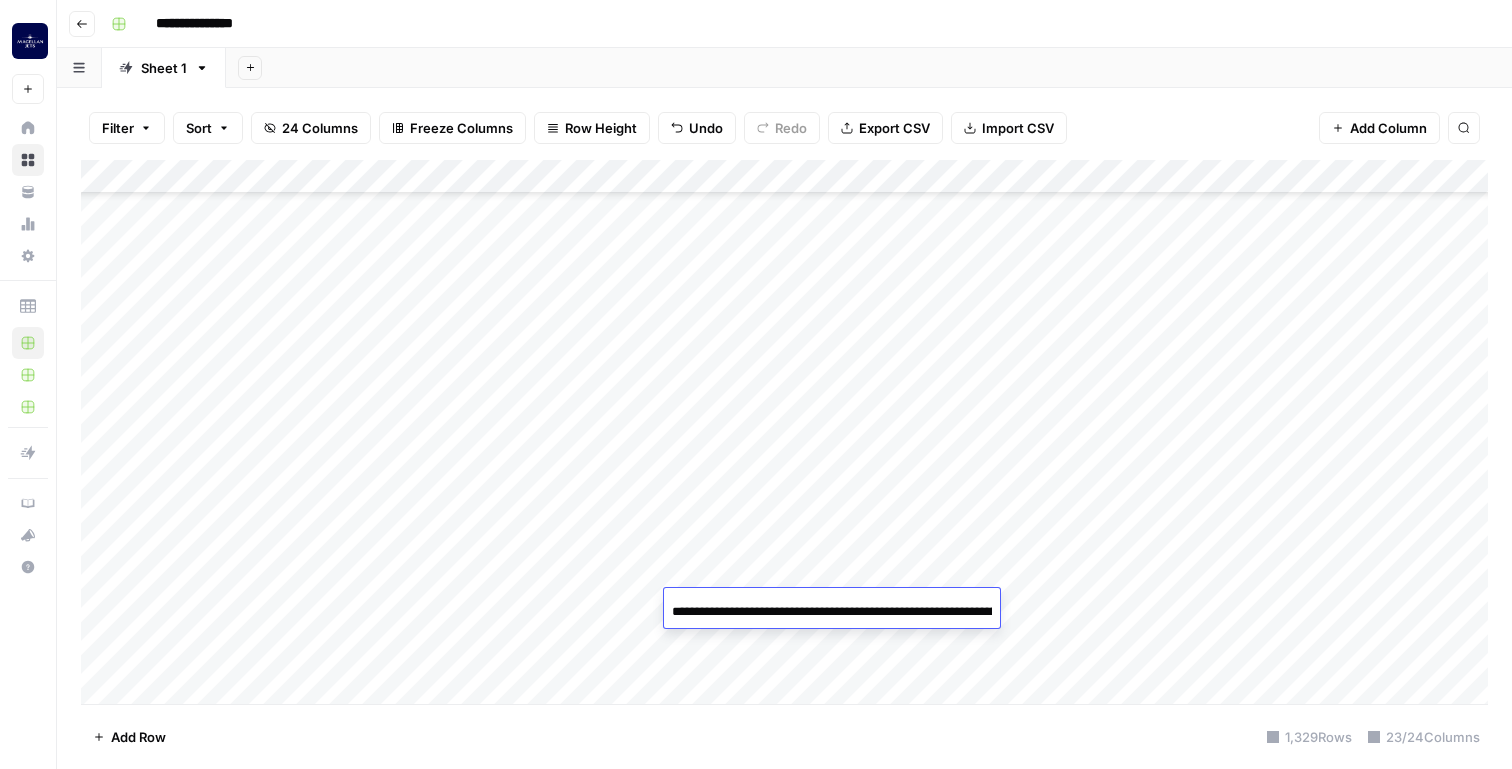 scroll, scrollTop: 0, scrollLeft: 151, axis: horizontal 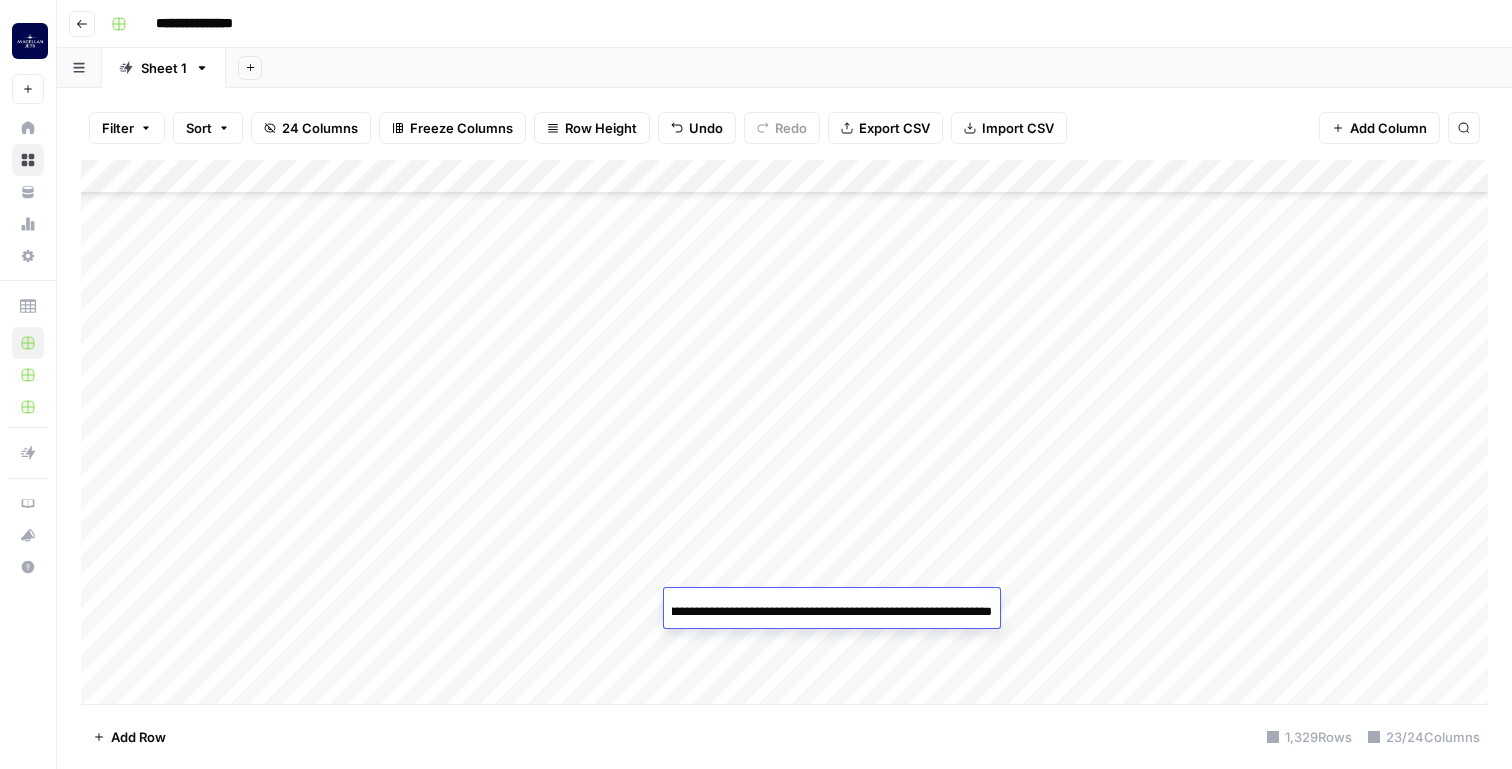 click on "**********" at bounding box center [832, 612] 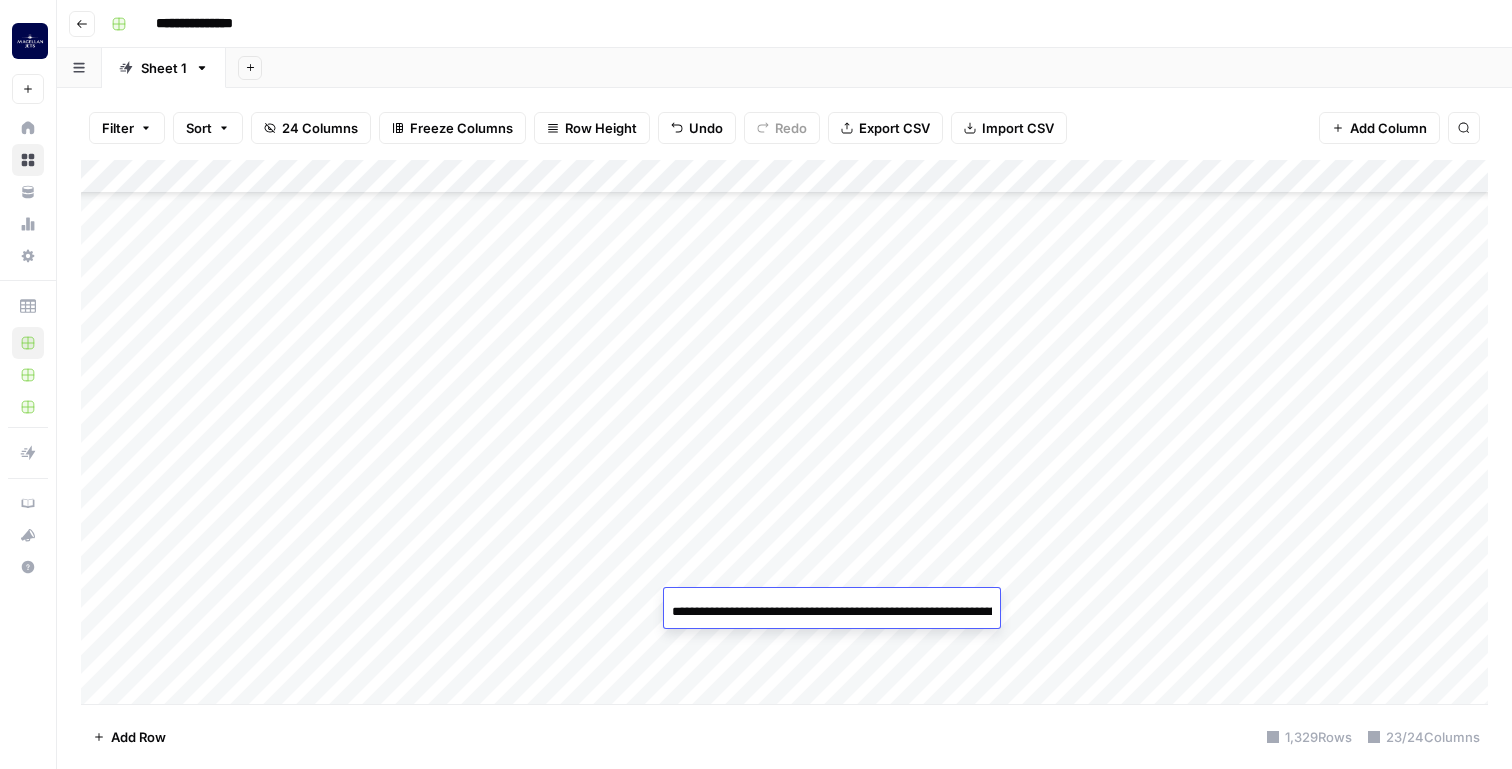 click on "Add Column" at bounding box center [784, 432] 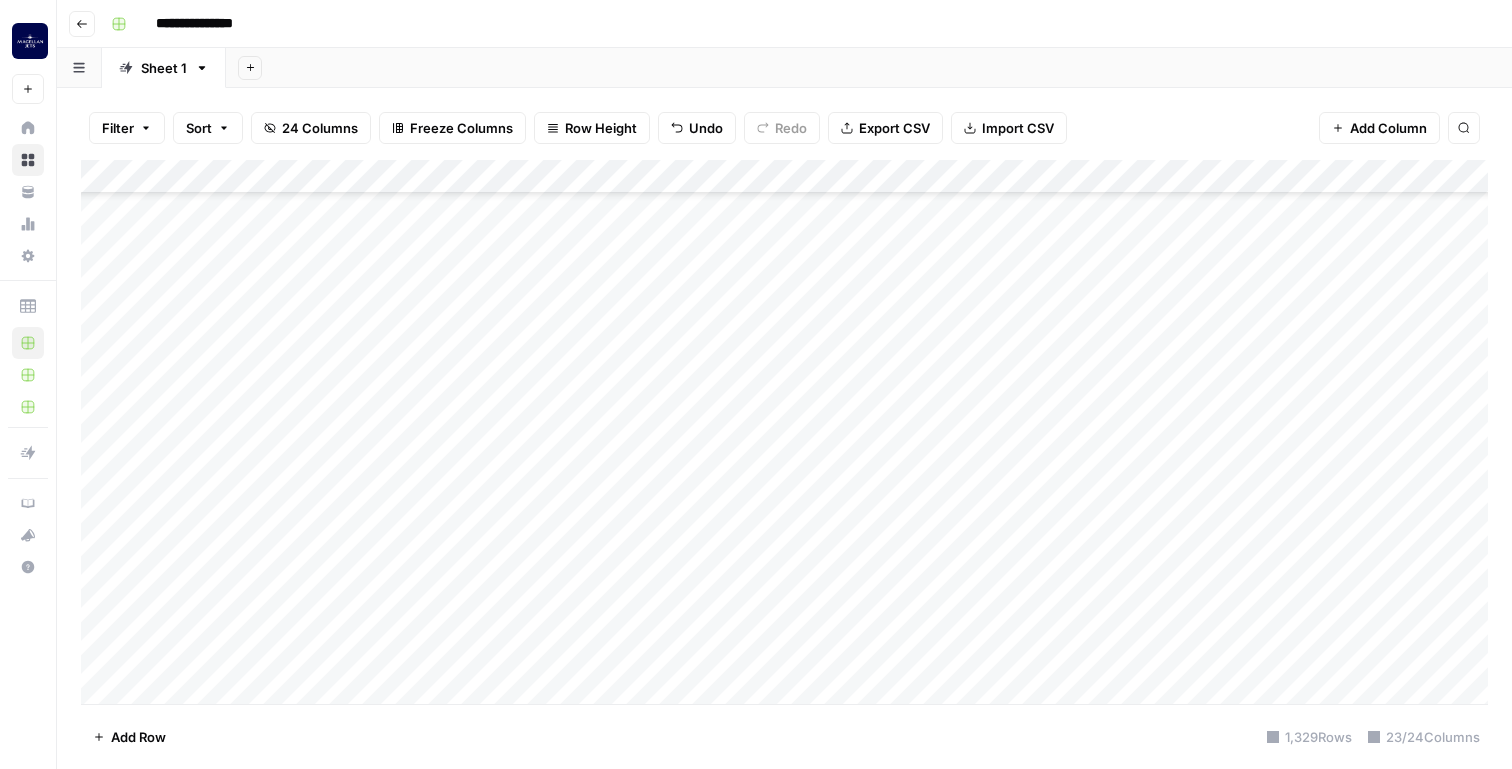 click on "Add Column" at bounding box center [784, 432] 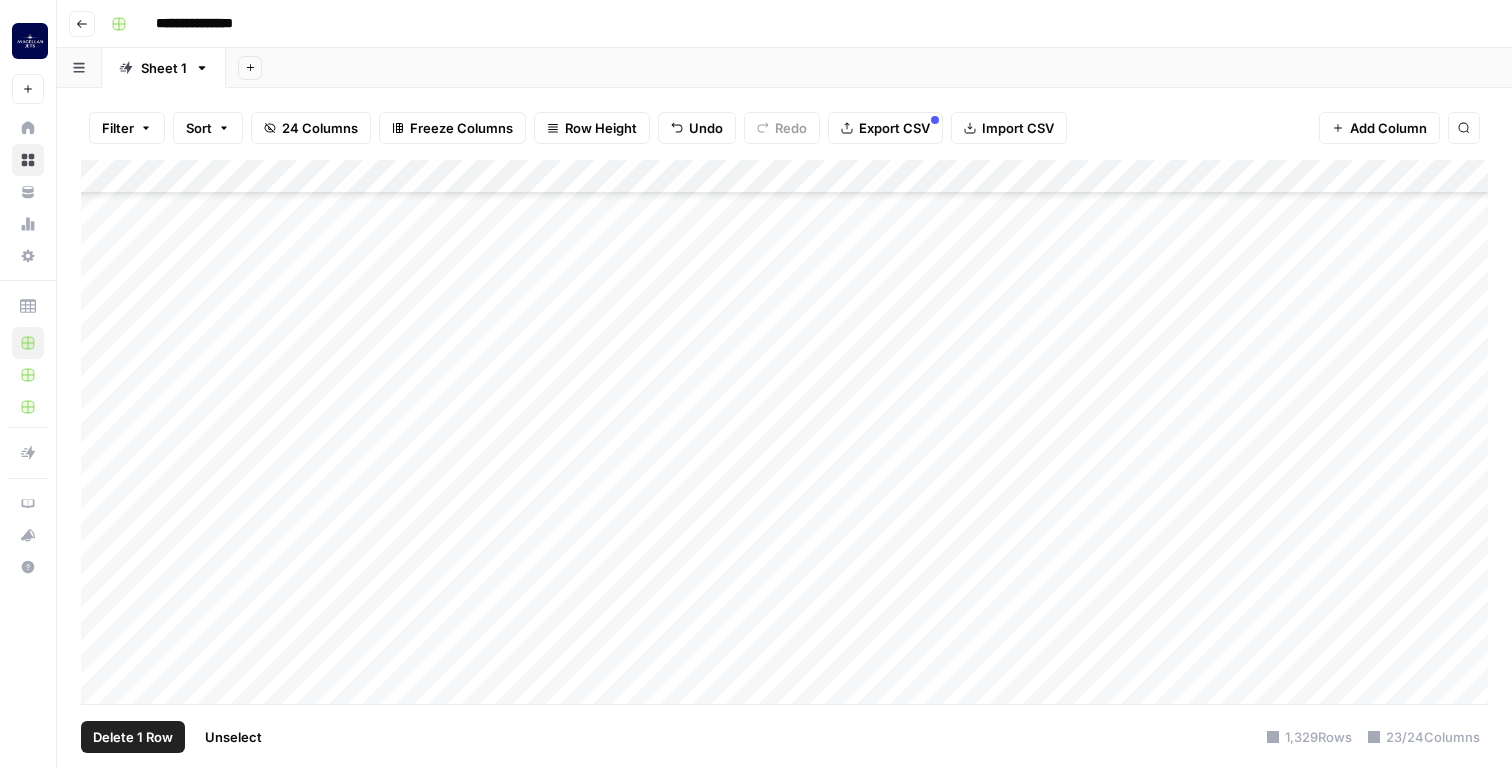 click on "Delete 1 Row" at bounding box center [133, 737] 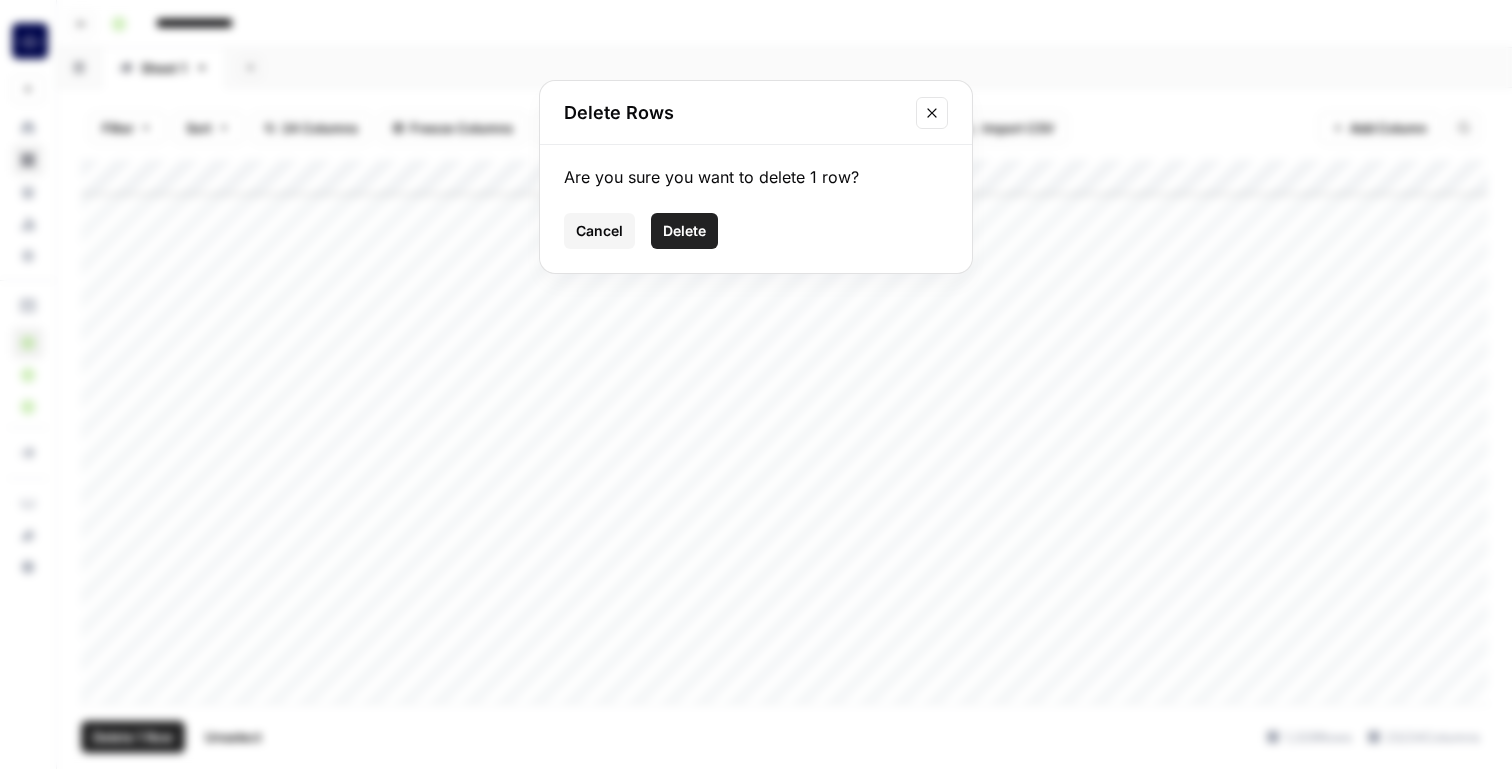 click on "Delete" at bounding box center (684, 231) 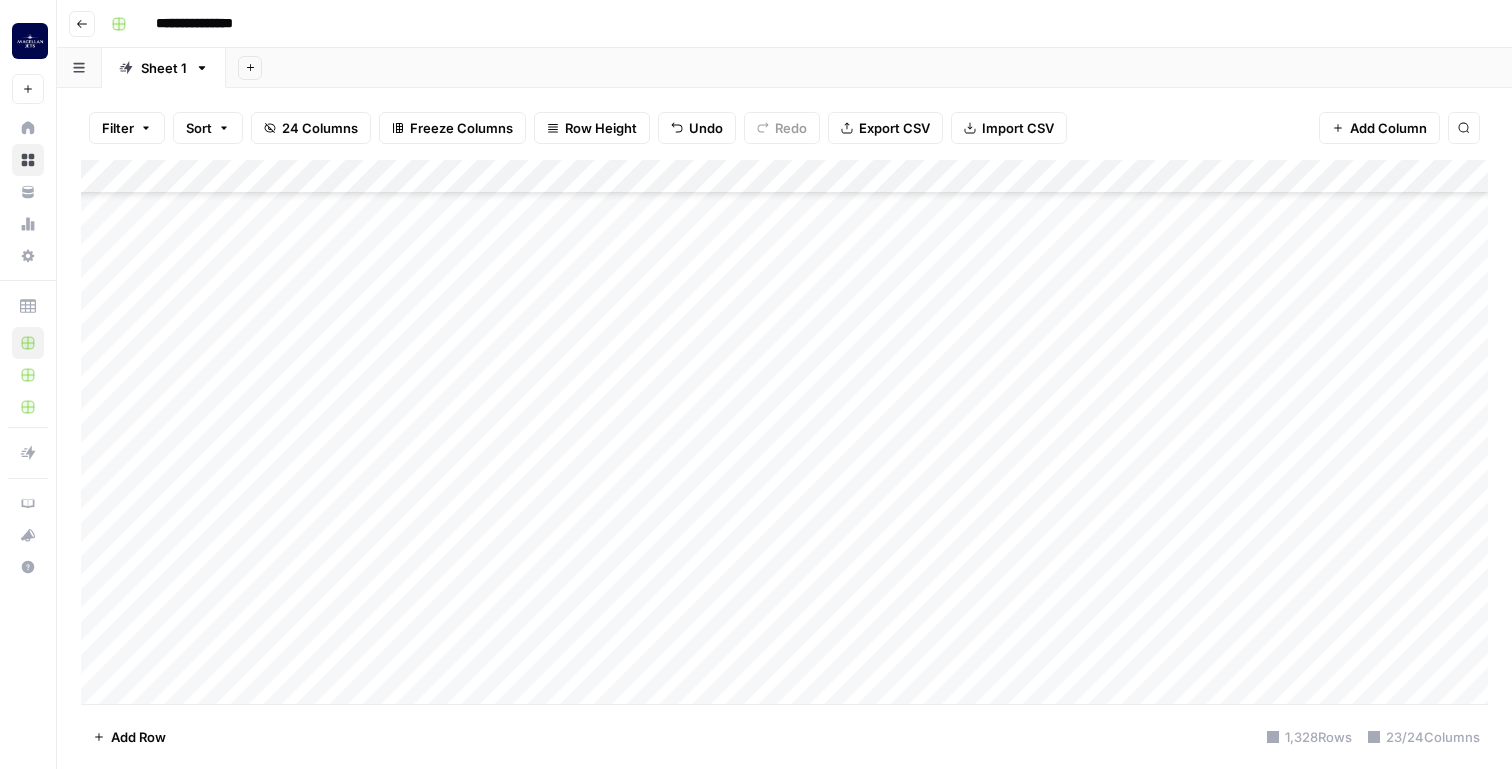 scroll, scrollTop: 8115, scrollLeft: 0, axis: vertical 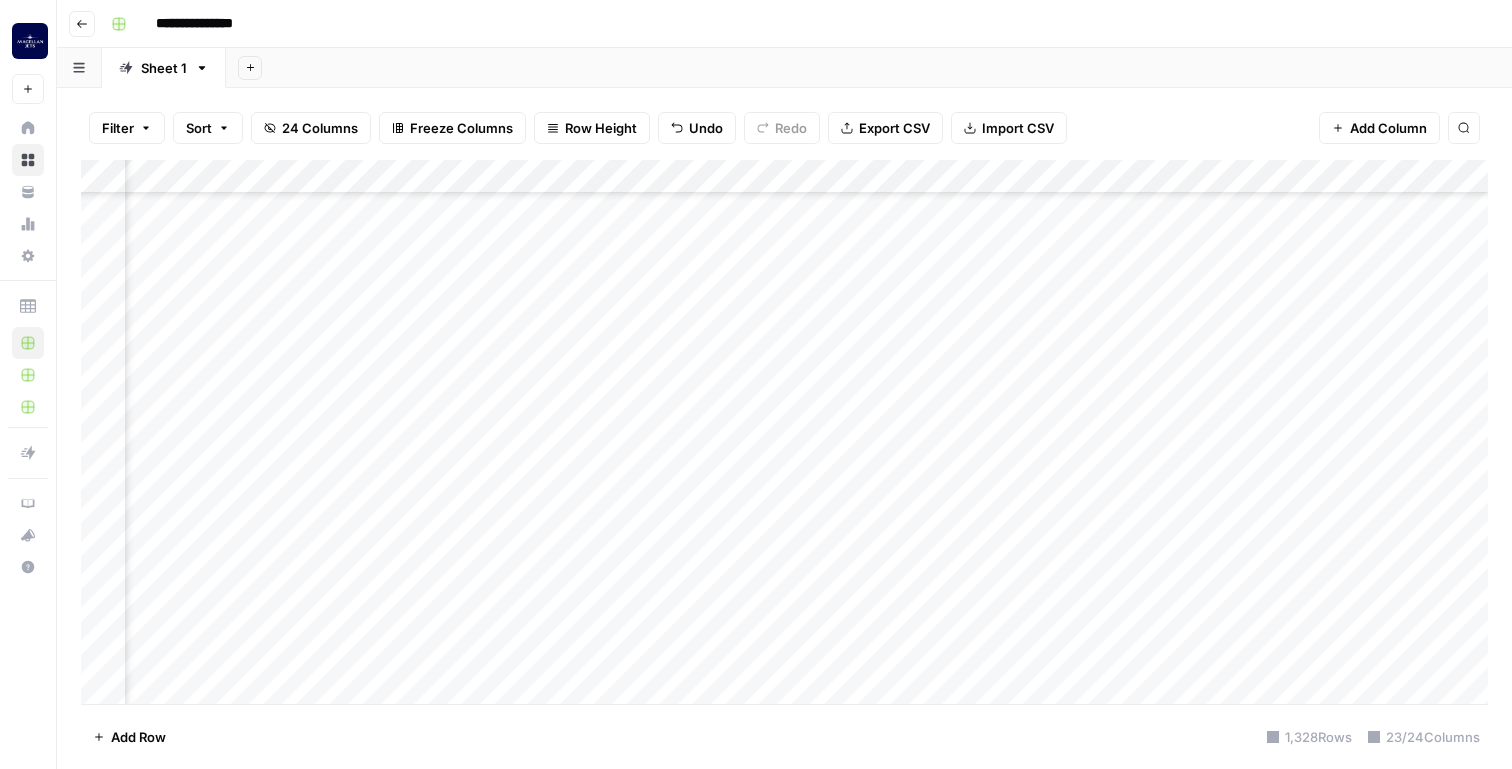 click on "Add Column" at bounding box center [784, 432] 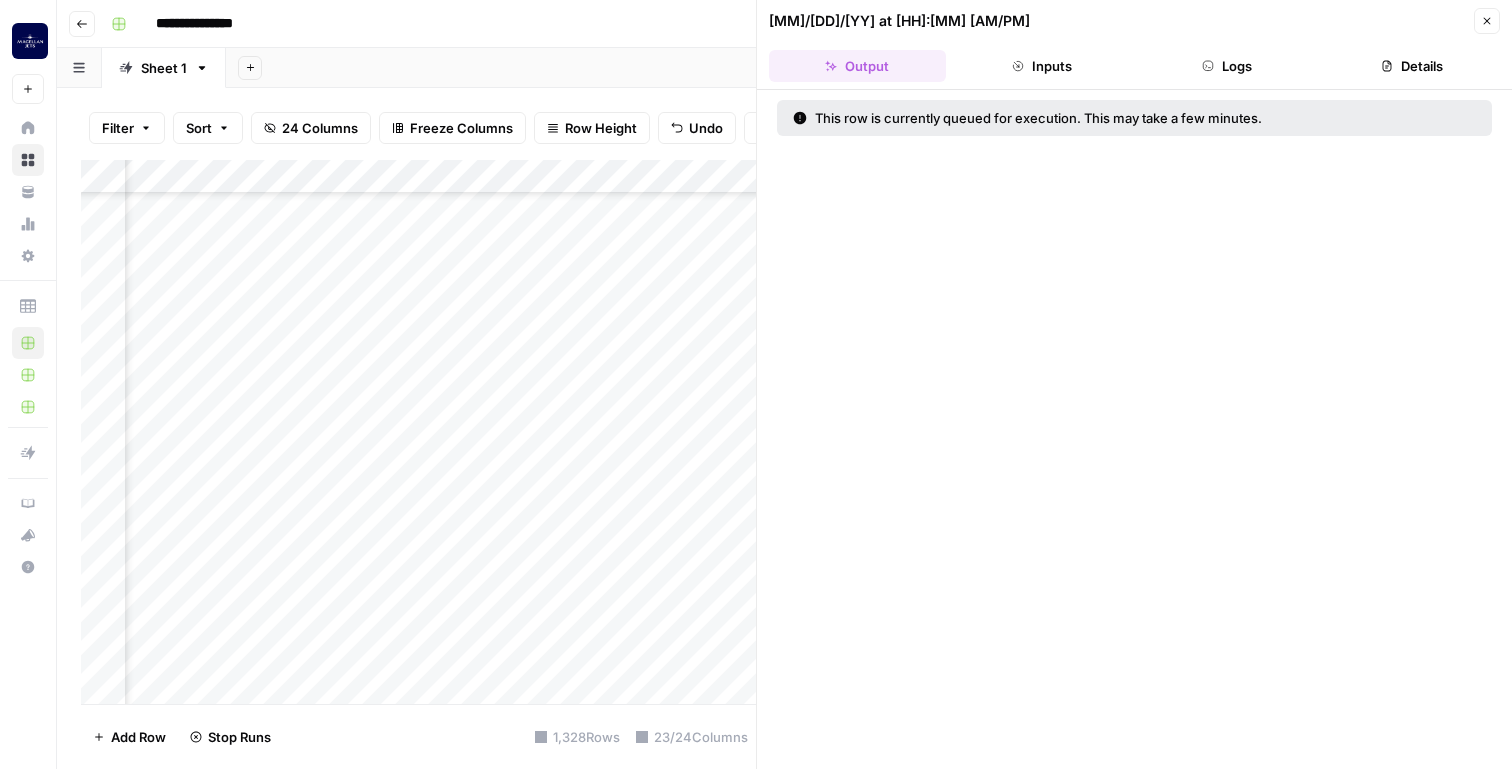 click on "Close" at bounding box center [1487, 21] 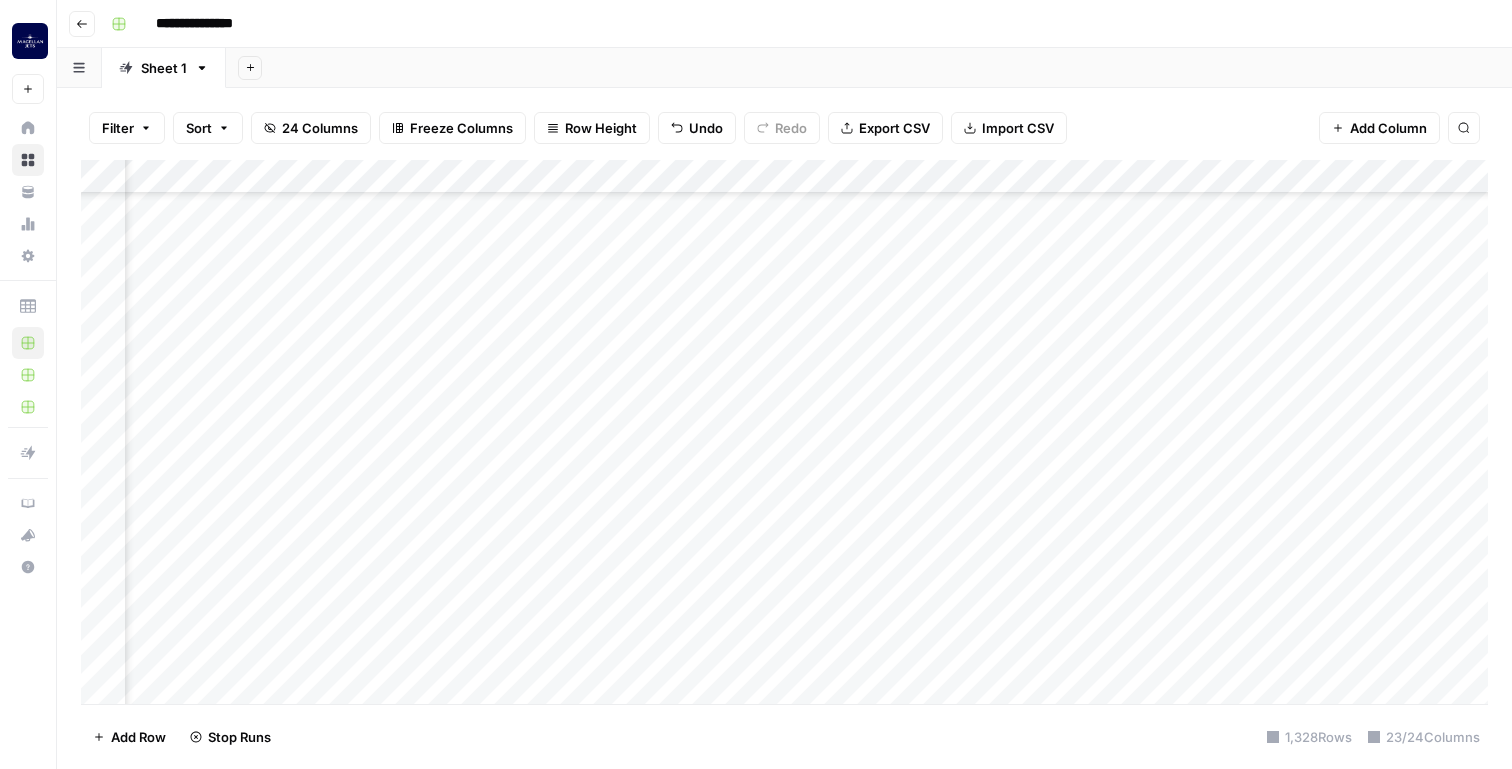 scroll, scrollTop: 8115, scrollLeft: 1361, axis: both 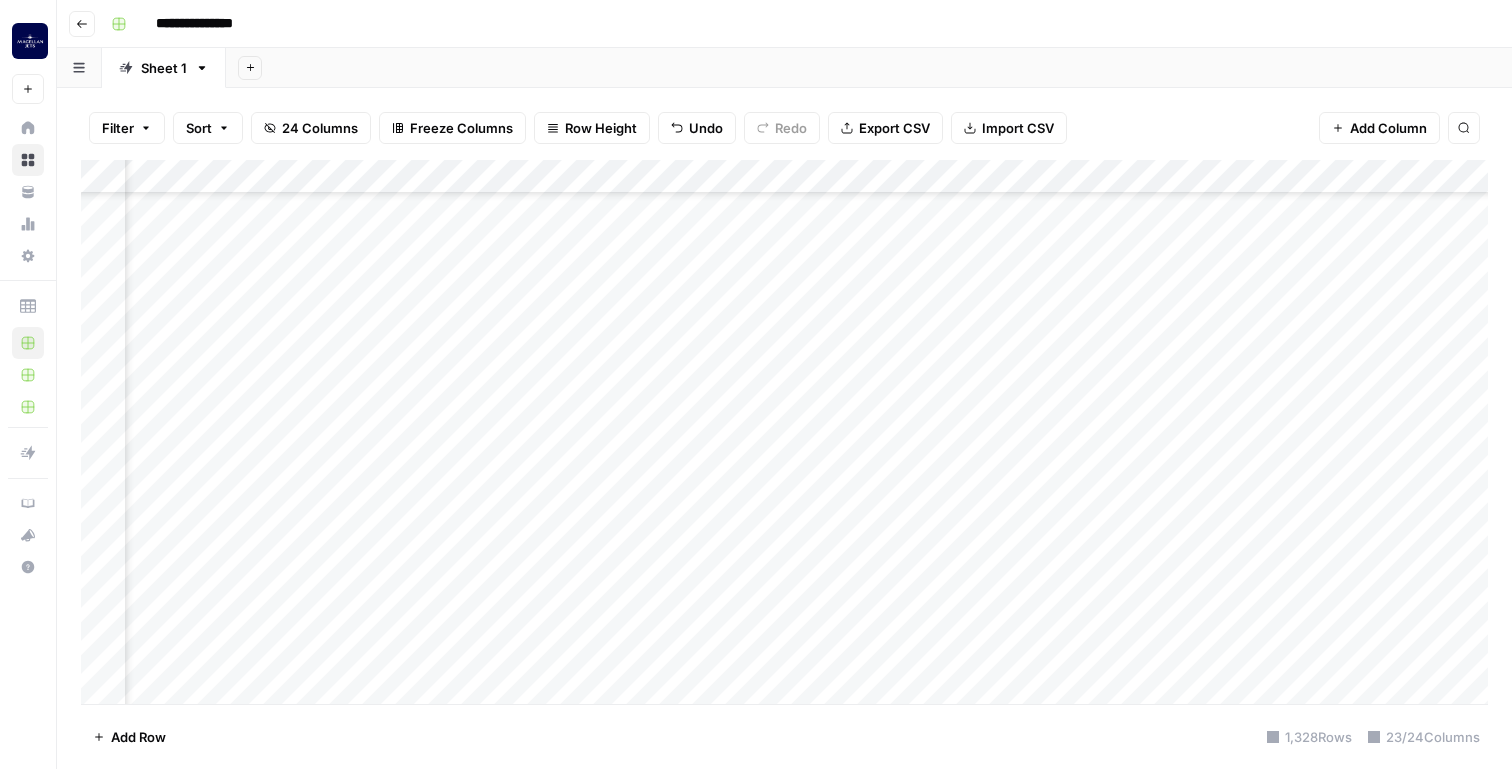 click on "Add Column" at bounding box center (784, 432) 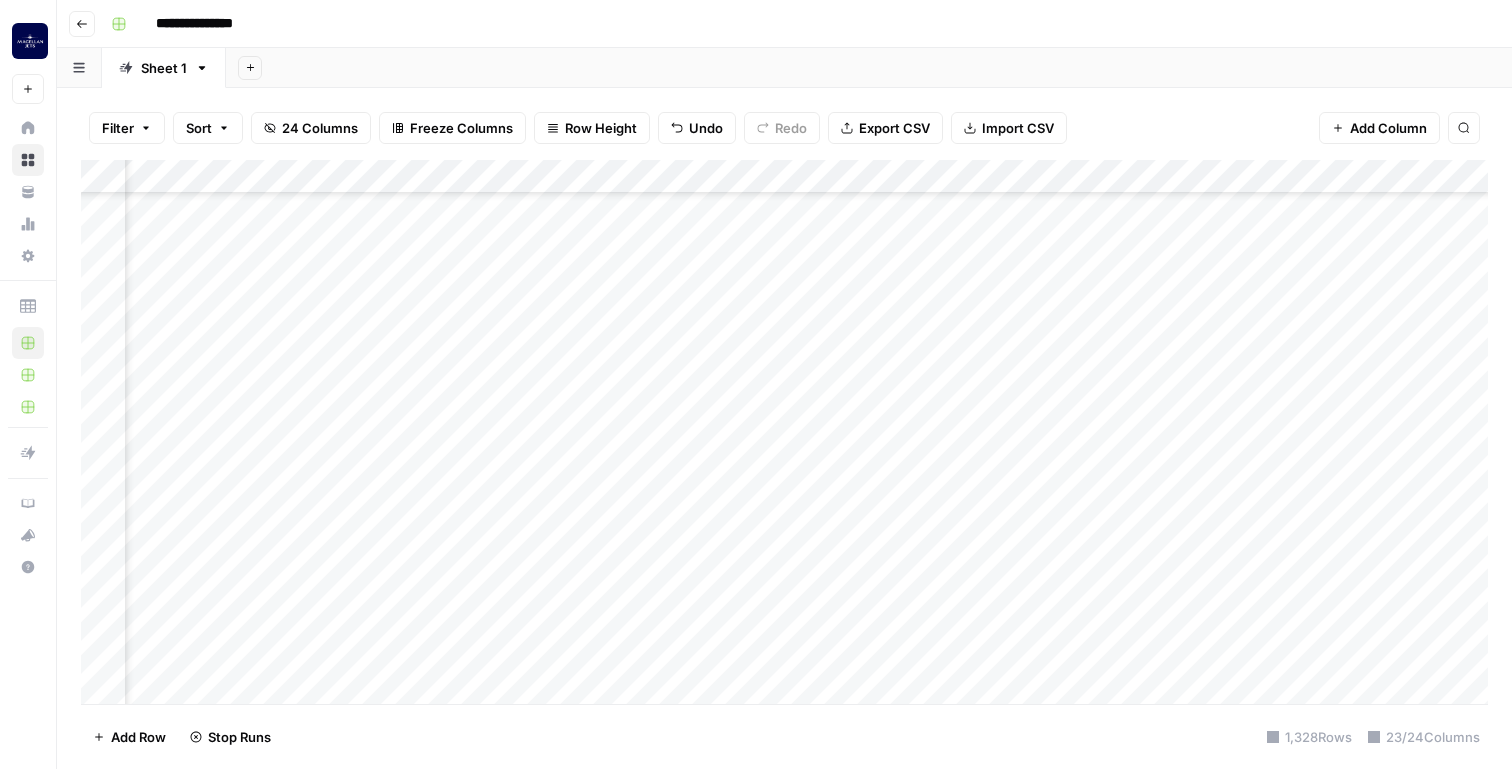 scroll, scrollTop: 8115, scrollLeft: 2244, axis: both 